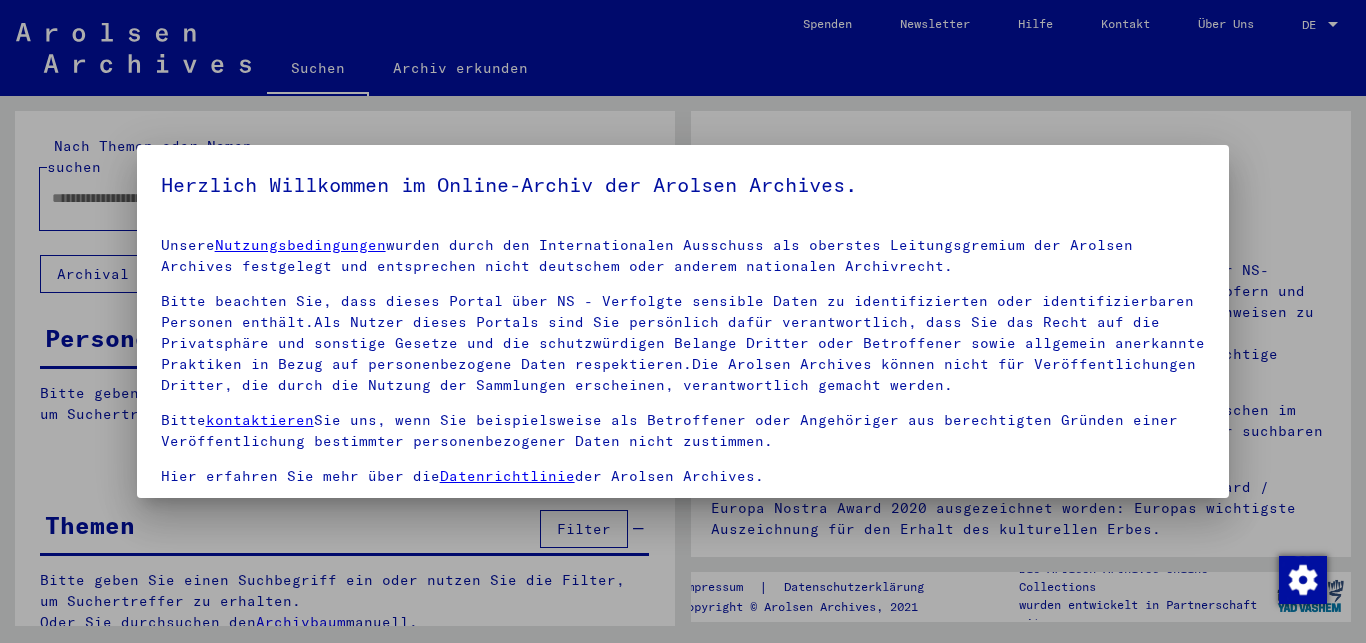 scroll, scrollTop: 0, scrollLeft: 0, axis: both 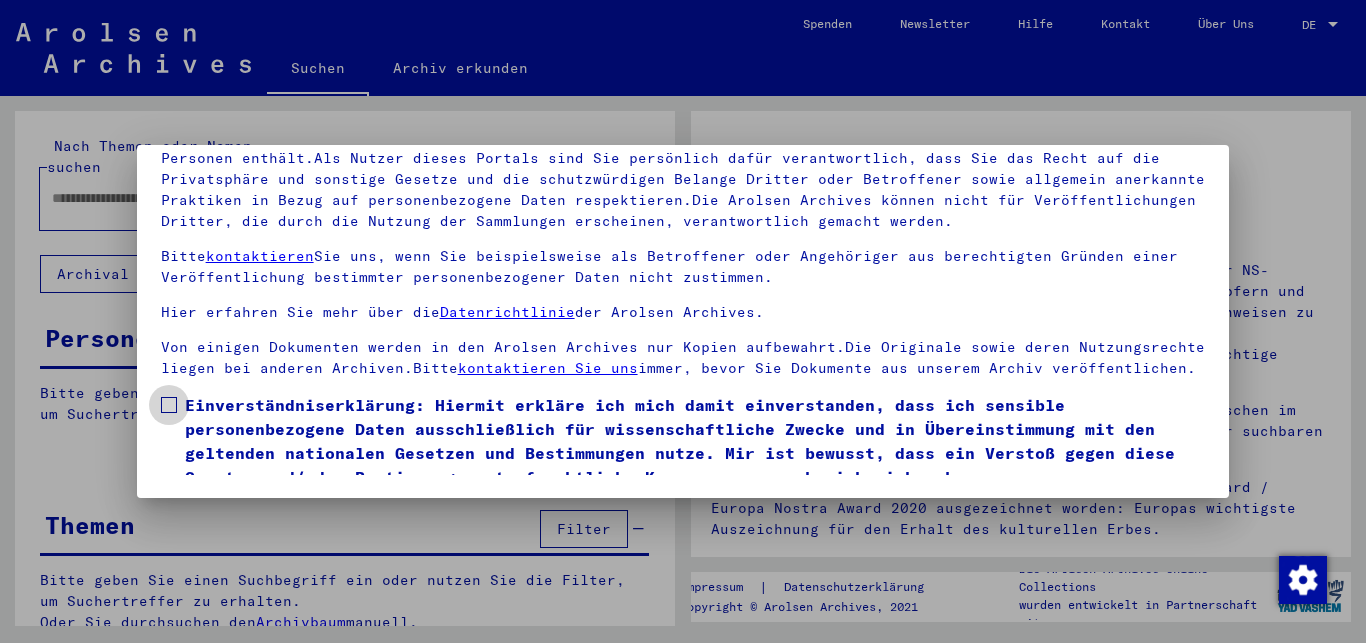 click at bounding box center (169, 405) 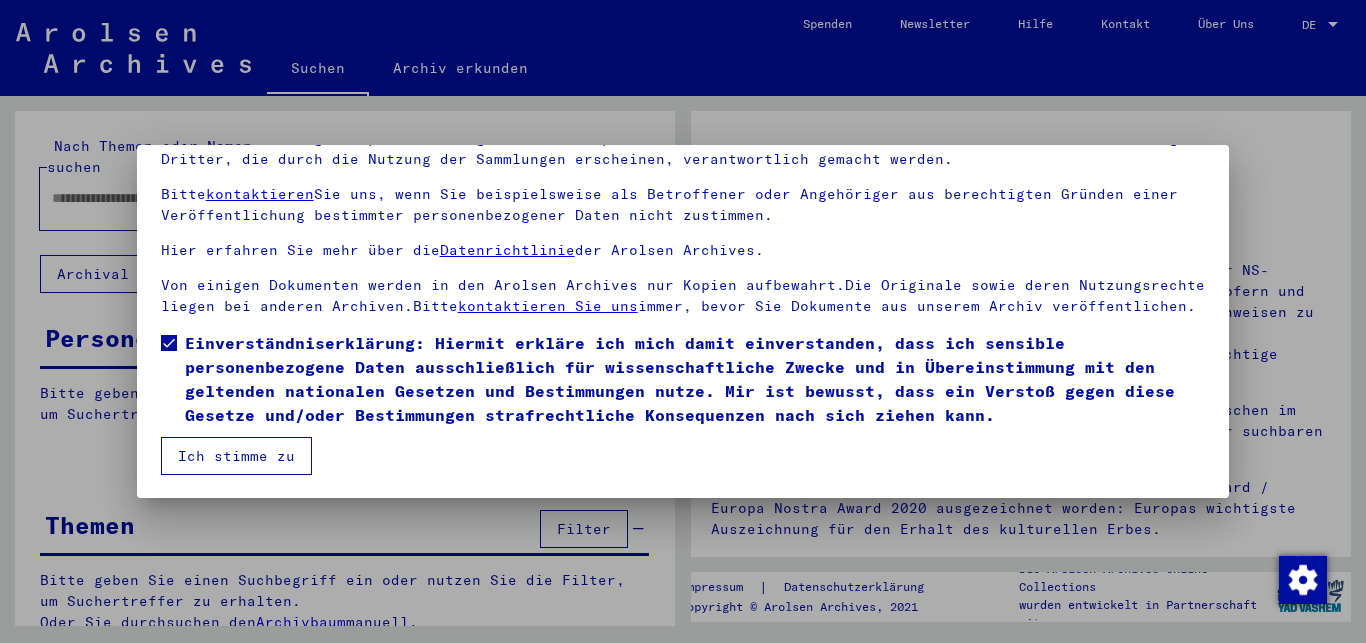 scroll, scrollTop: 83, scrollLeft: 0, axis: vertical 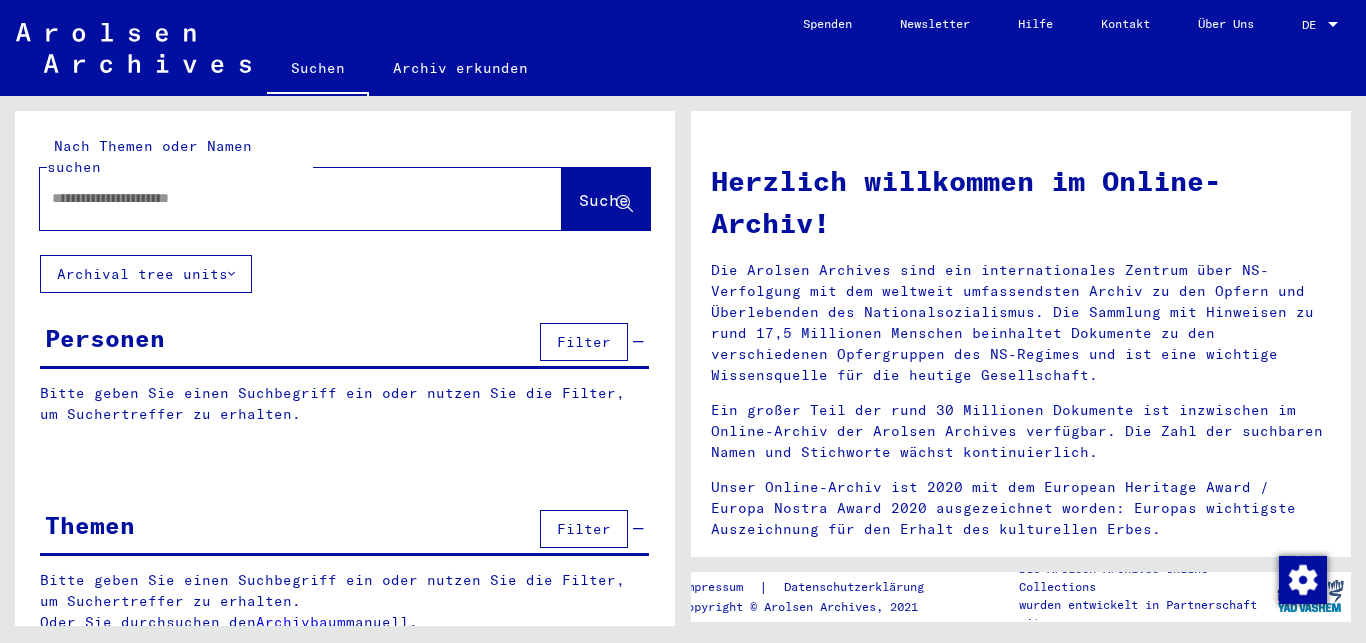 click at bounding box center (277, 198) 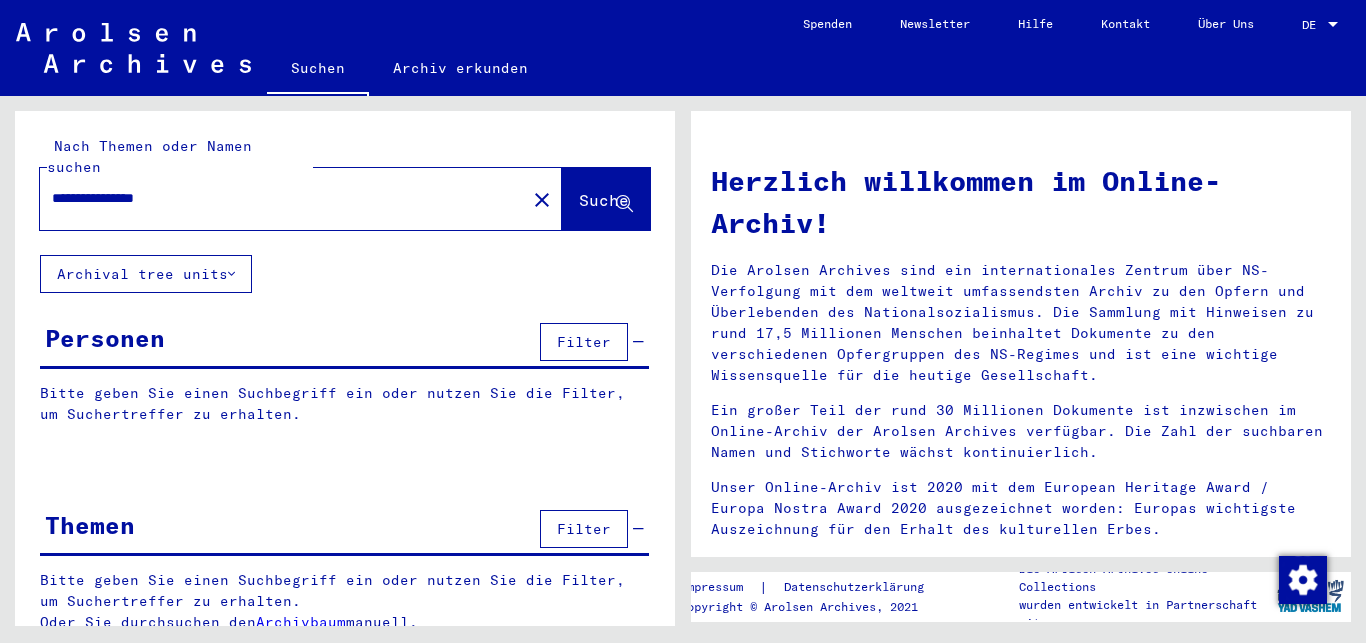 type on "**********" 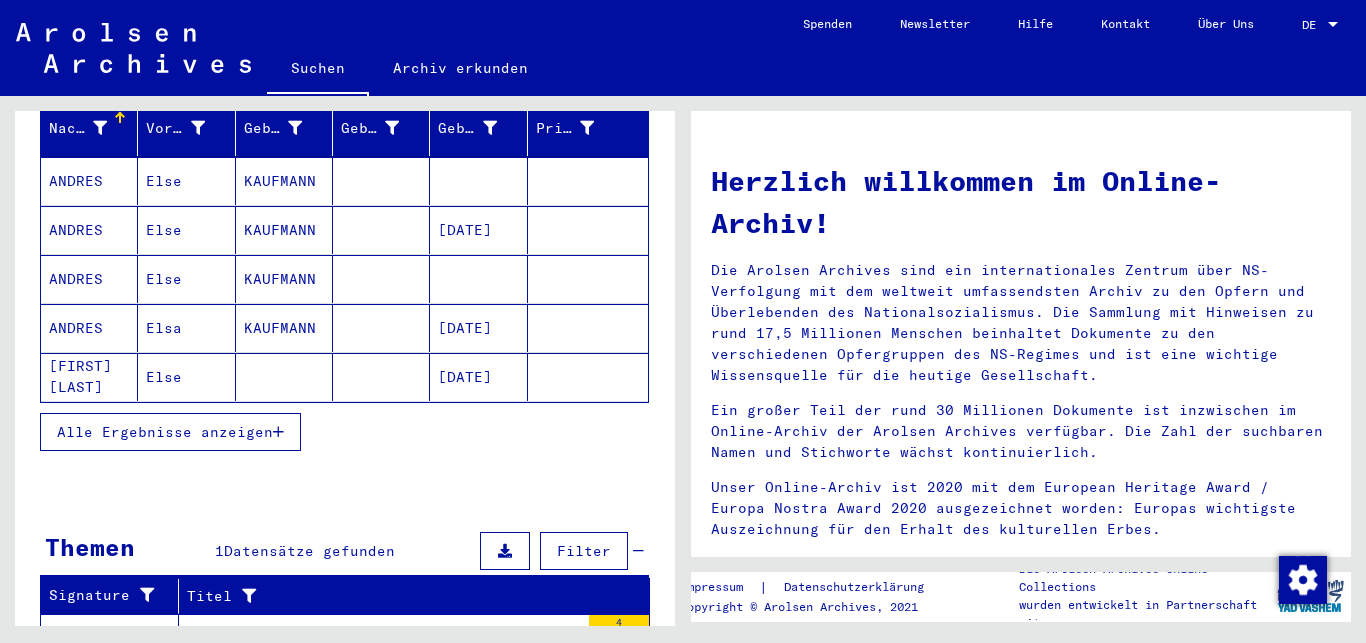 scroll, scrollTop: 324, scrollLeft: 0, axis: vertical 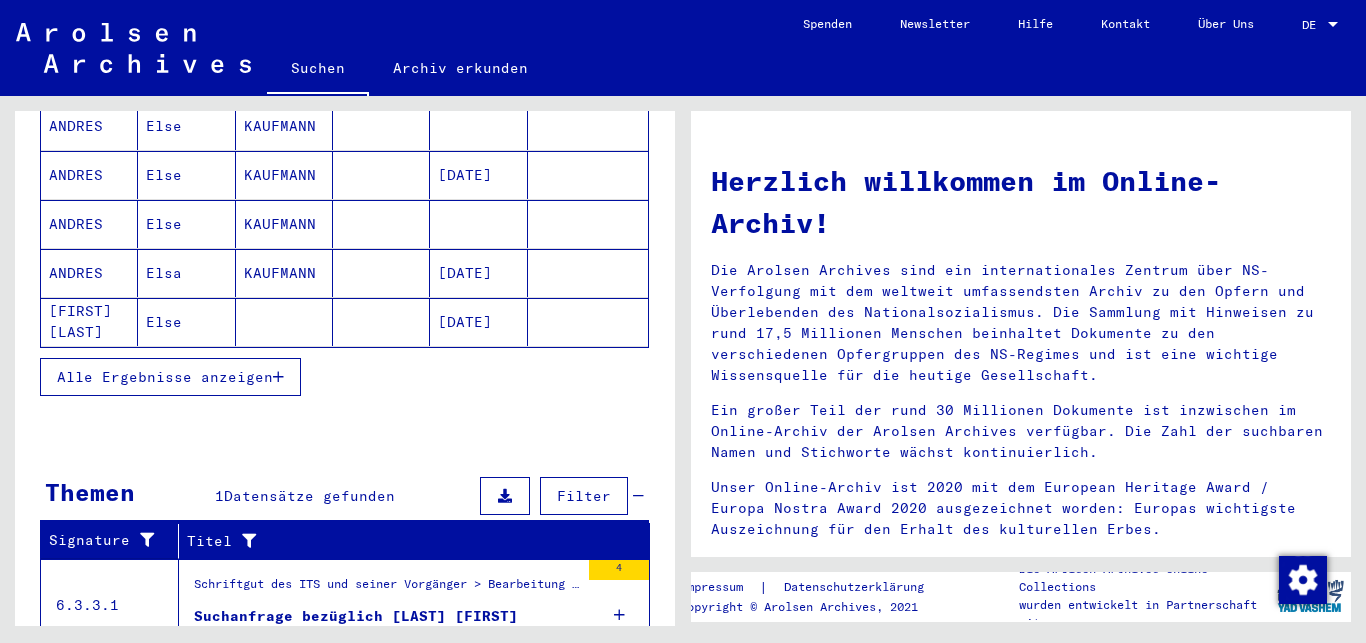 click on "Alle Ergebnisse anzeigen" at bounding box center (165, 377) 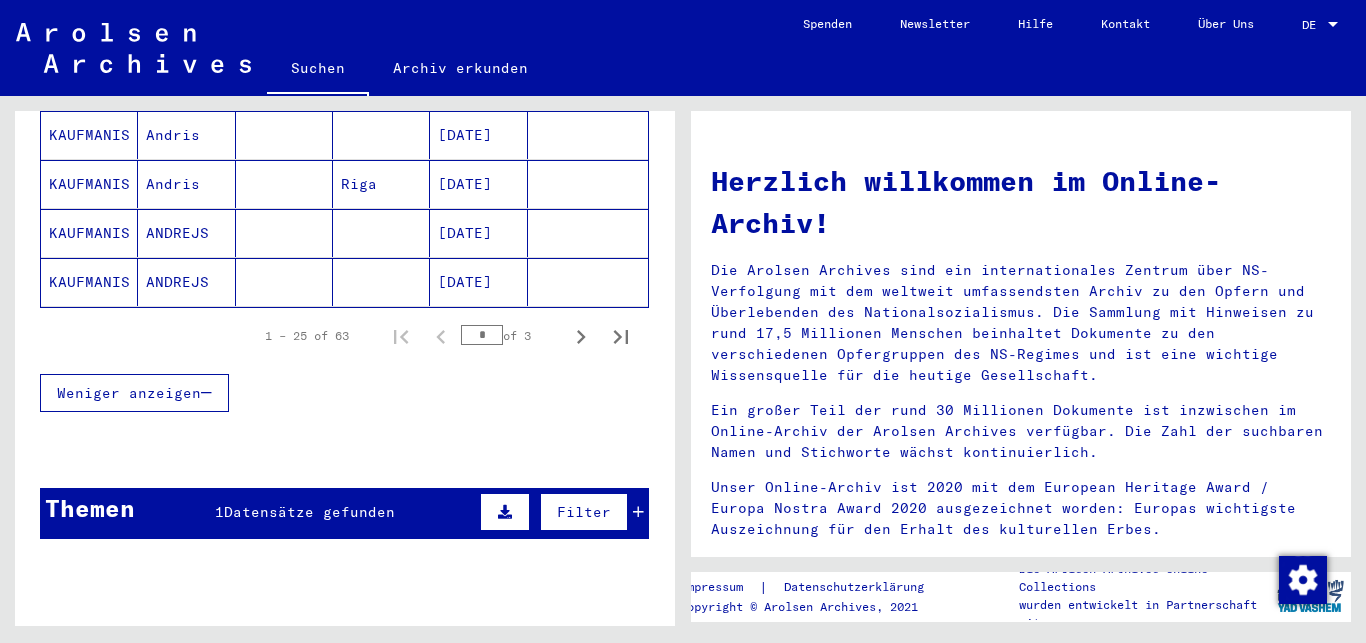 scroll, scrollTop: 1404, scrollLeft: 0, axis: vertical 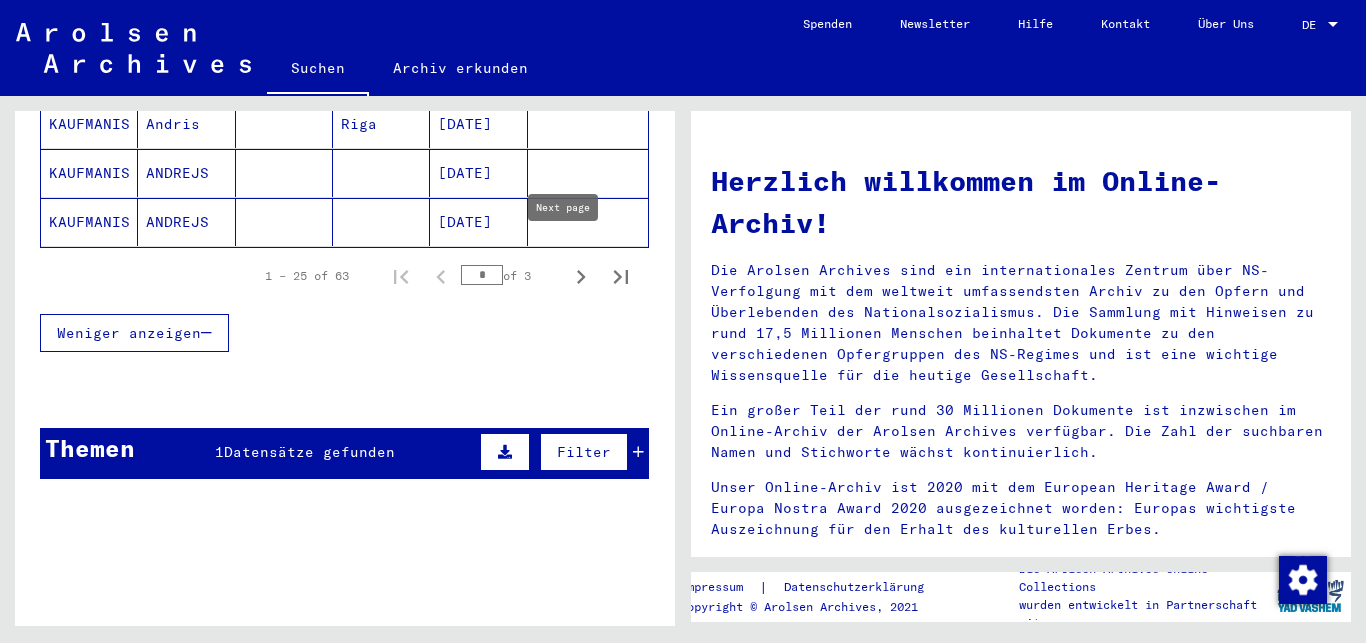 click 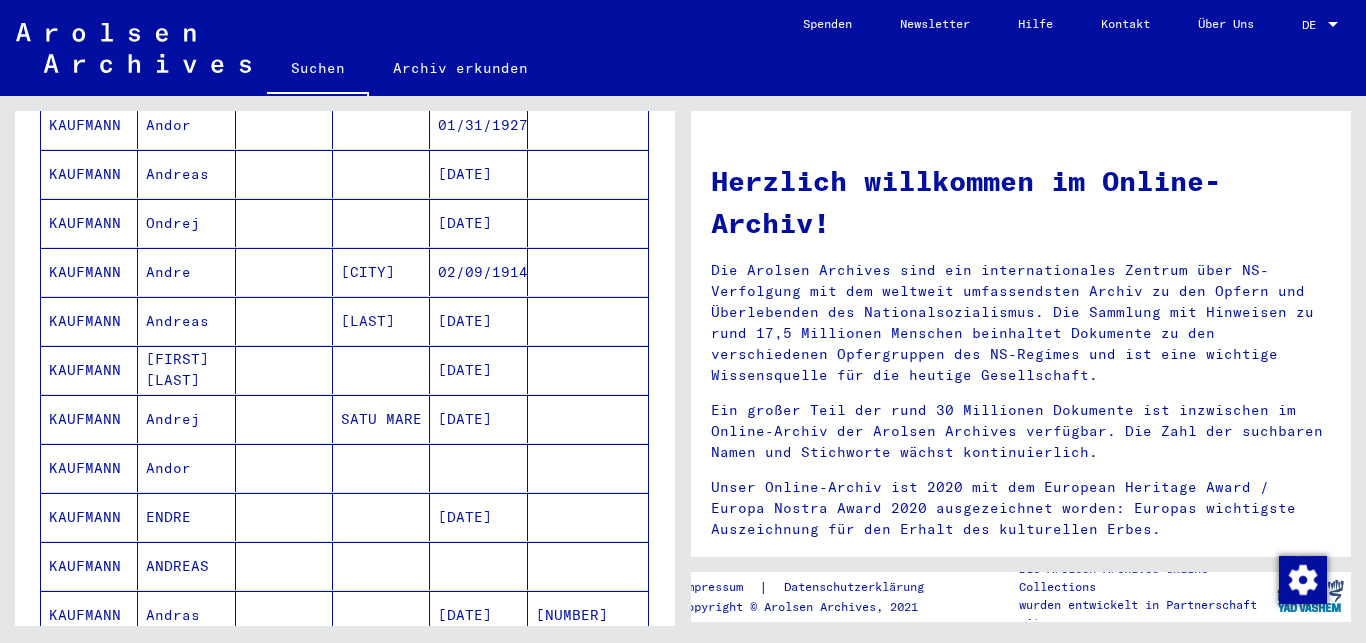 scroll, scrollTop: 972, scrollLeft: 0, axis: vertical 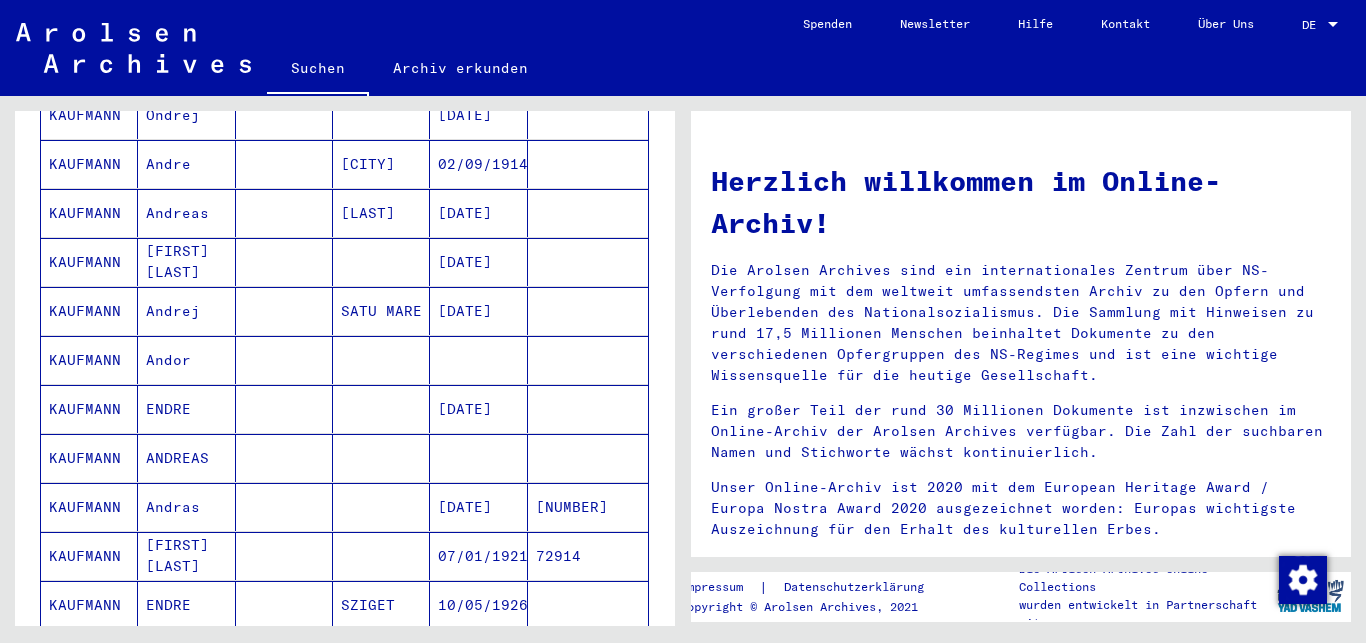 click on "ANDREAS" at bounding box center (186, 507) 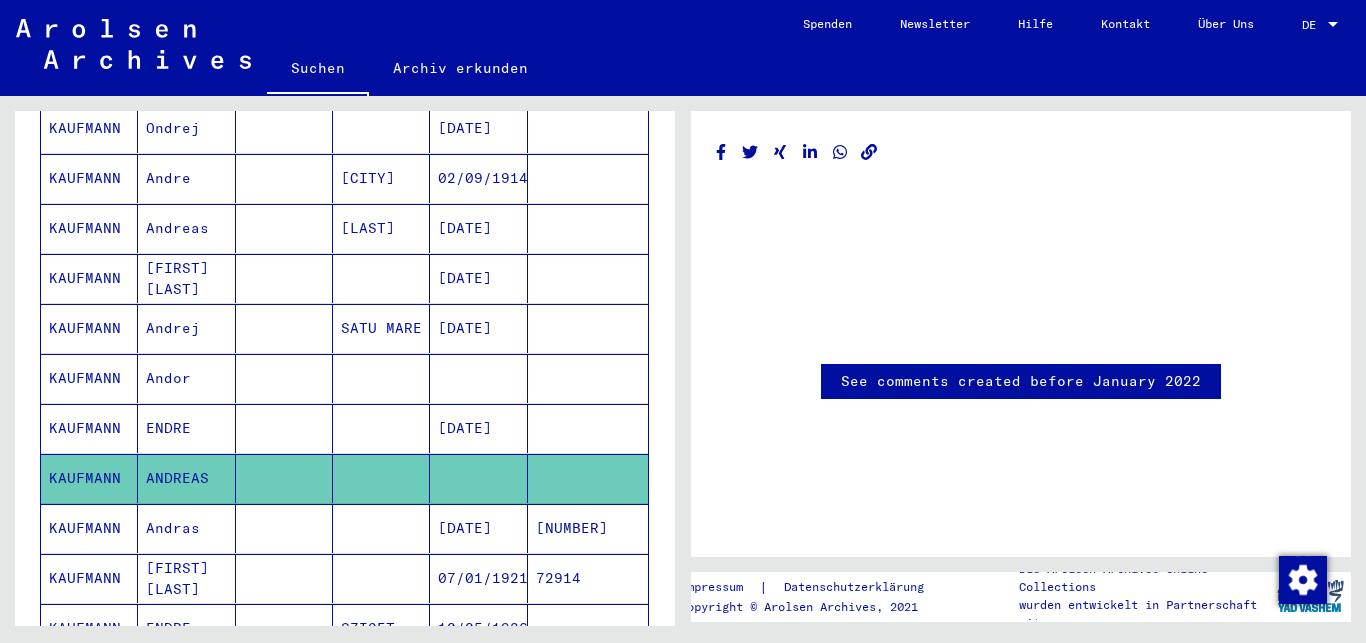 scroll, scrollTop: 985, scrollLeft: 0, axis: vertical 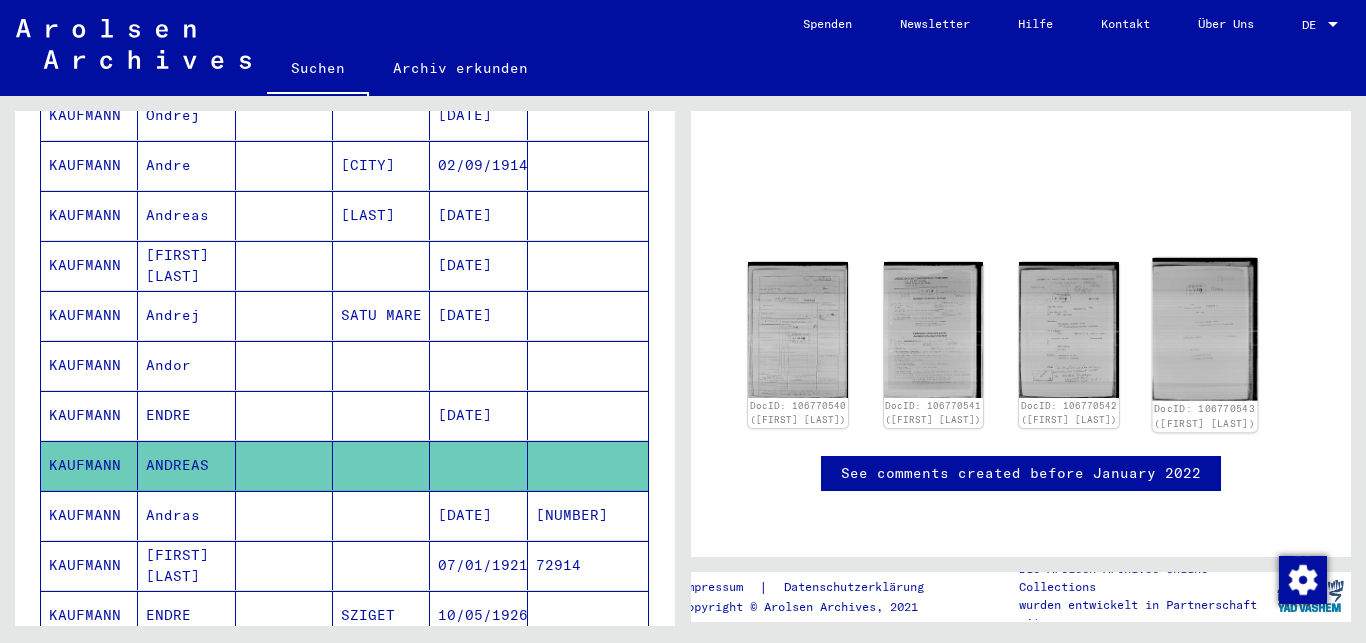 click 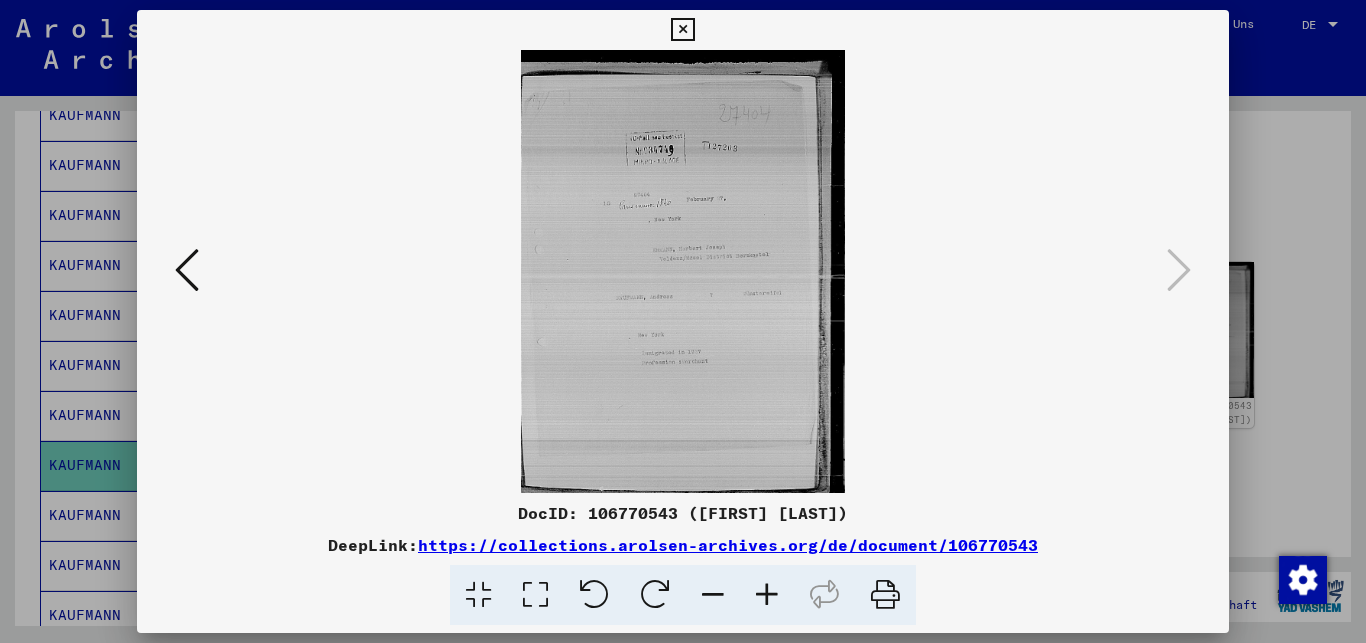 click at bounding box center (767, 595) 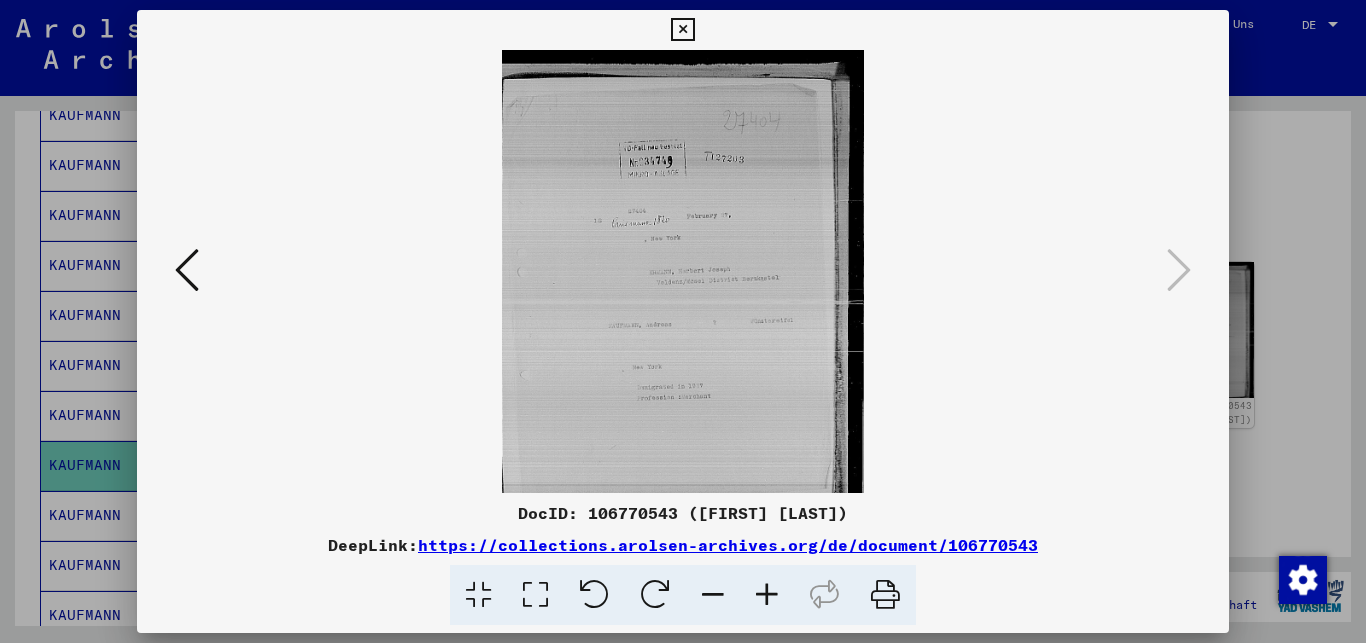 click at bounding box center [767, 595] 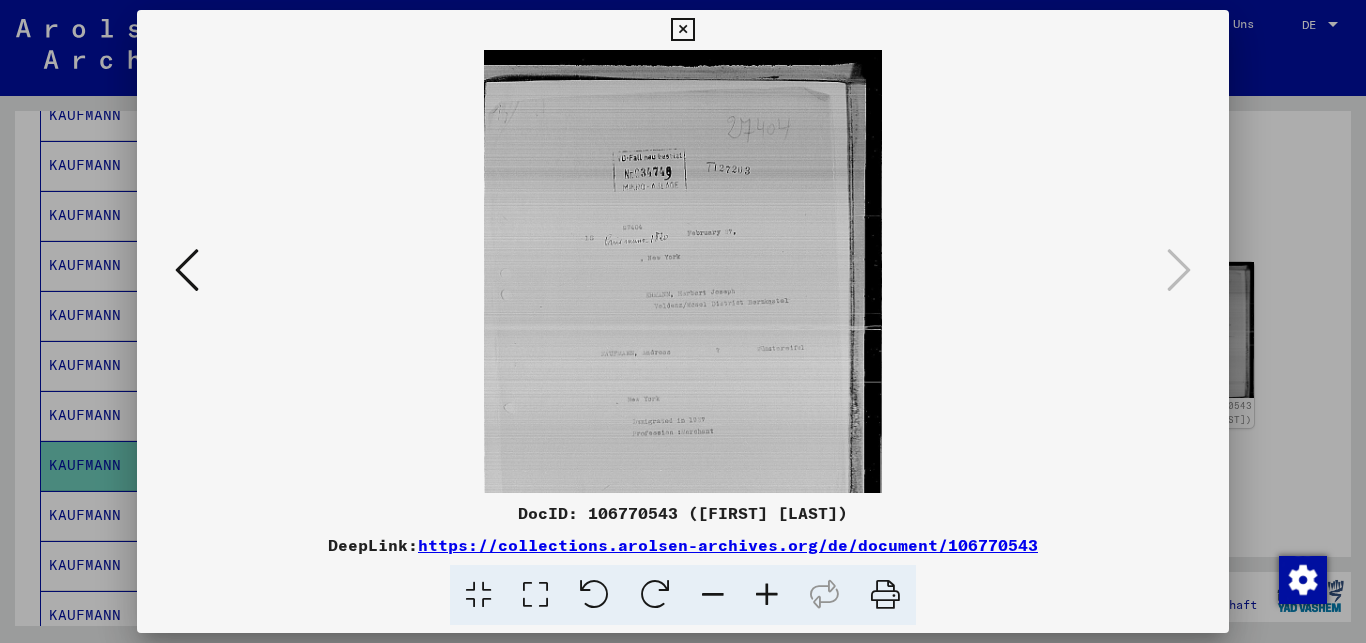 click at bounding box center [767, 595] 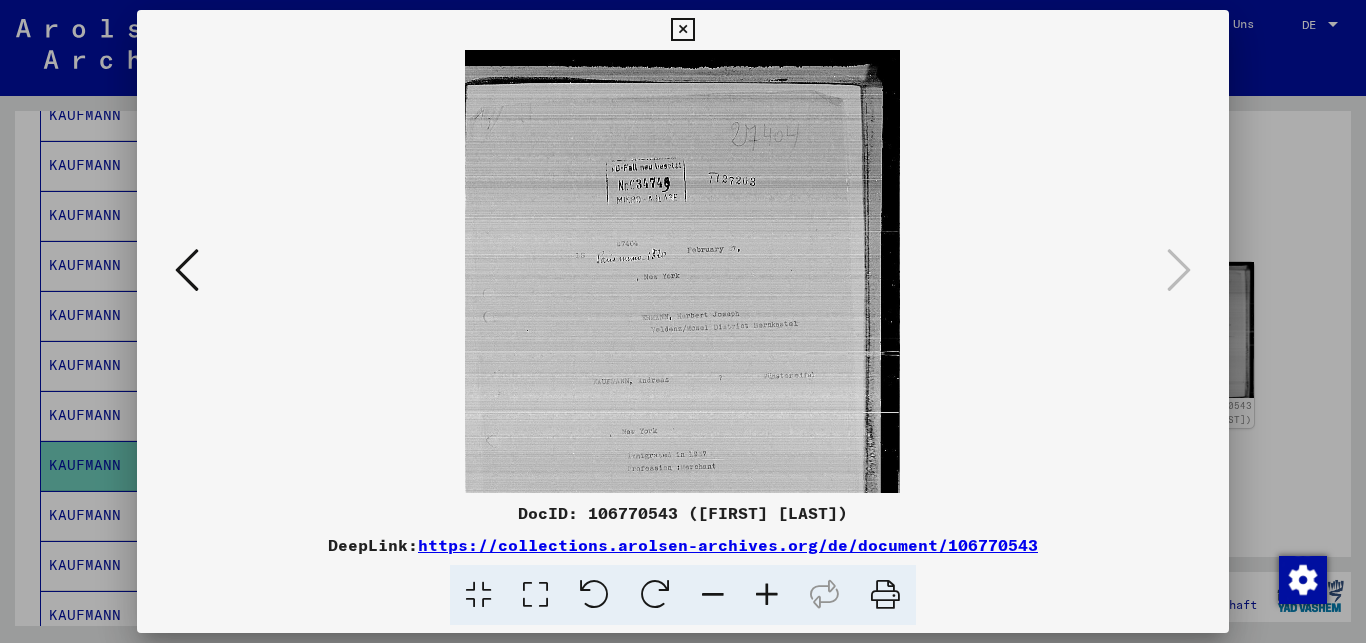 click at bounding box center [767, 595] 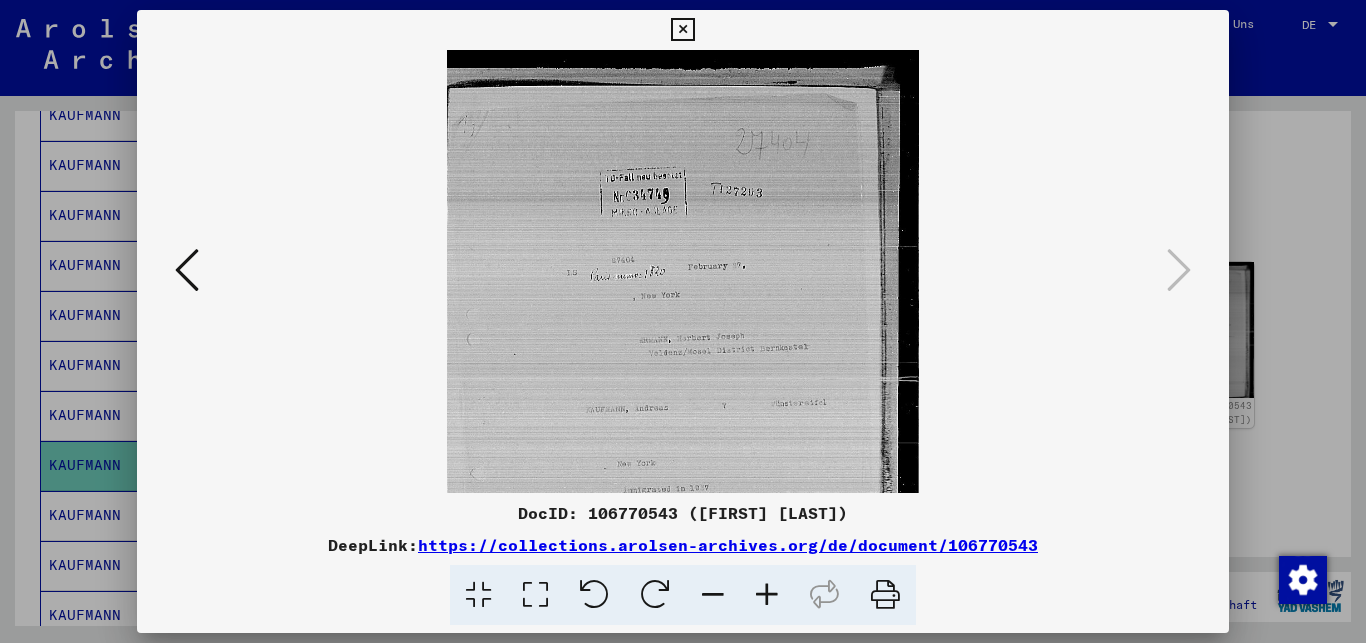 click at bounding box center (767, 595) 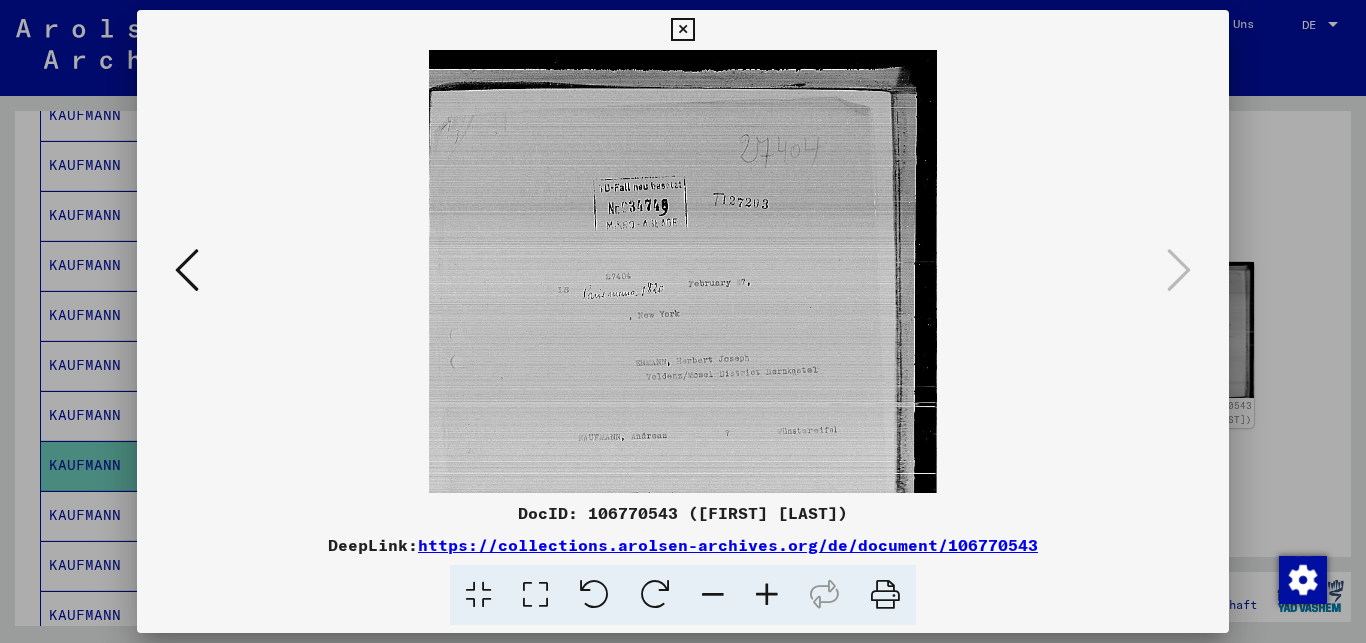 click at bounding box center (187, 270) 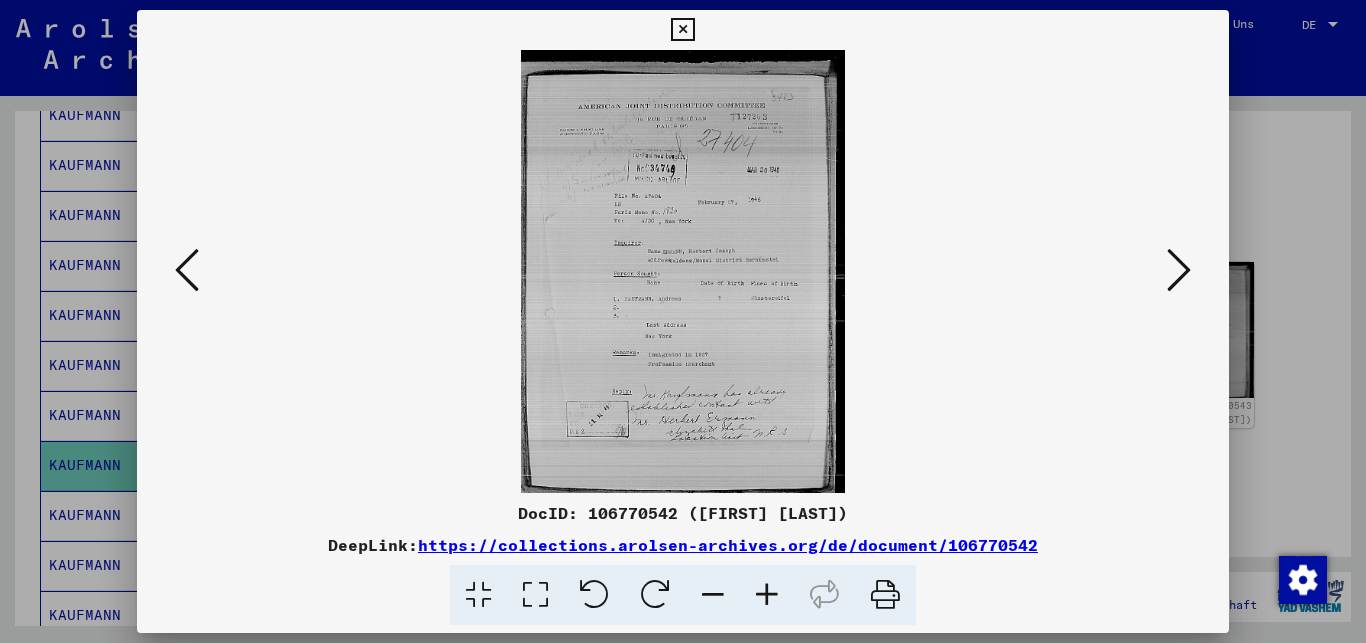 click at bounding box center [187, 270] 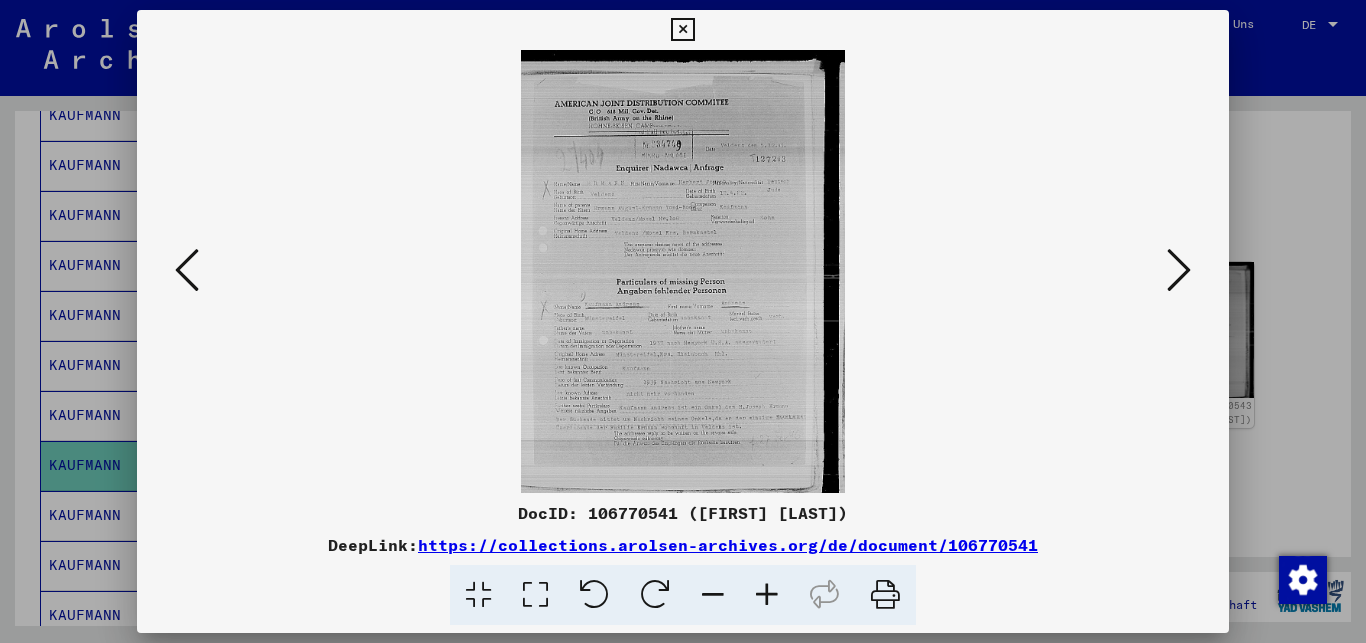 click at bounding box center [187, 270] 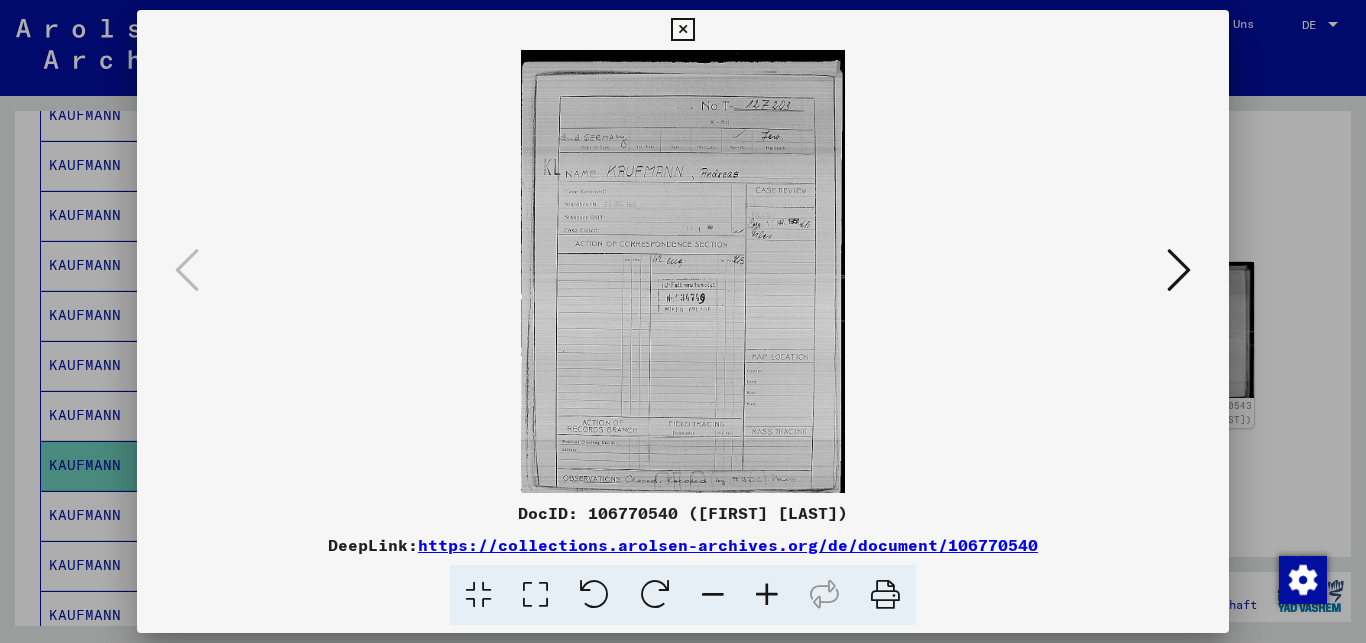 click at bounding box center (767, 595) 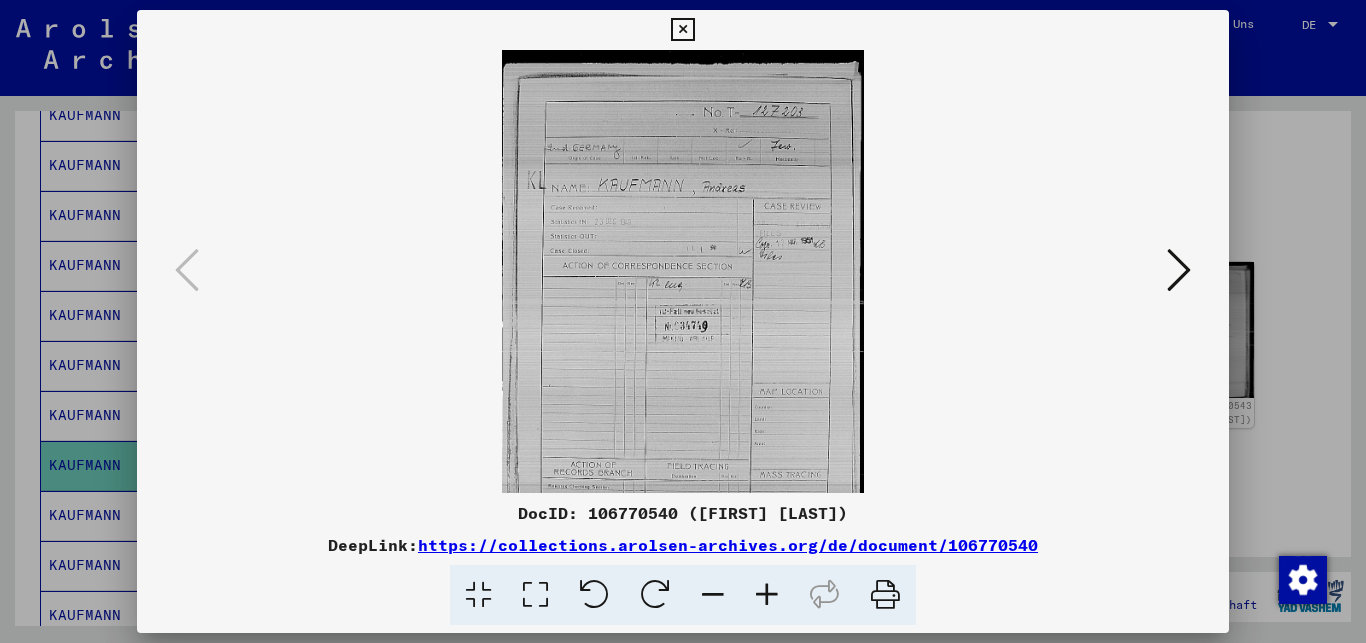 click at bounding box center (767, 595) 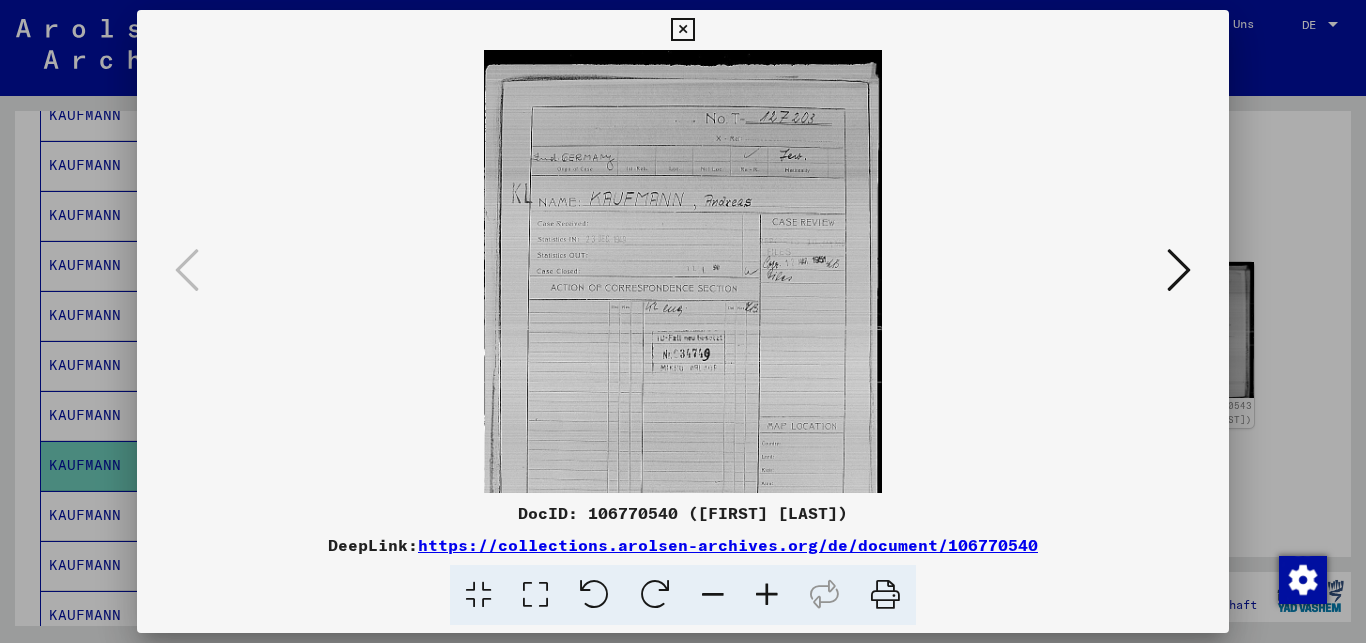 click at bounding box center (767, 595) 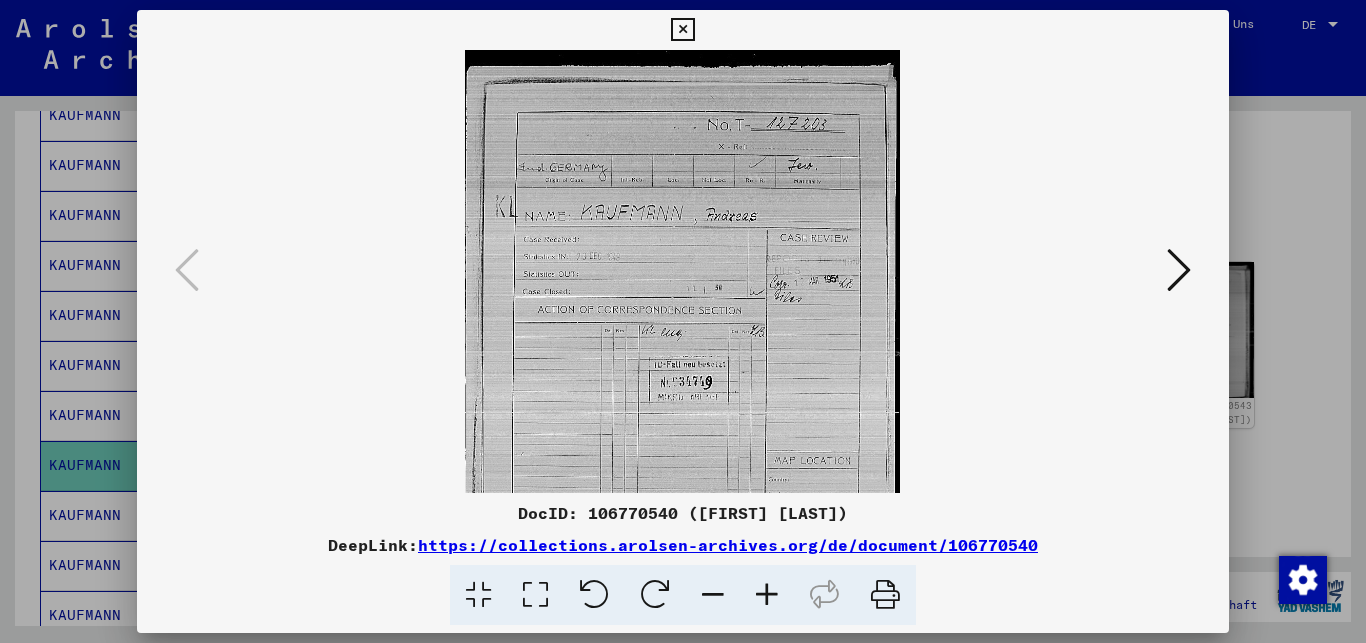 click at bounding box center [767, 595] 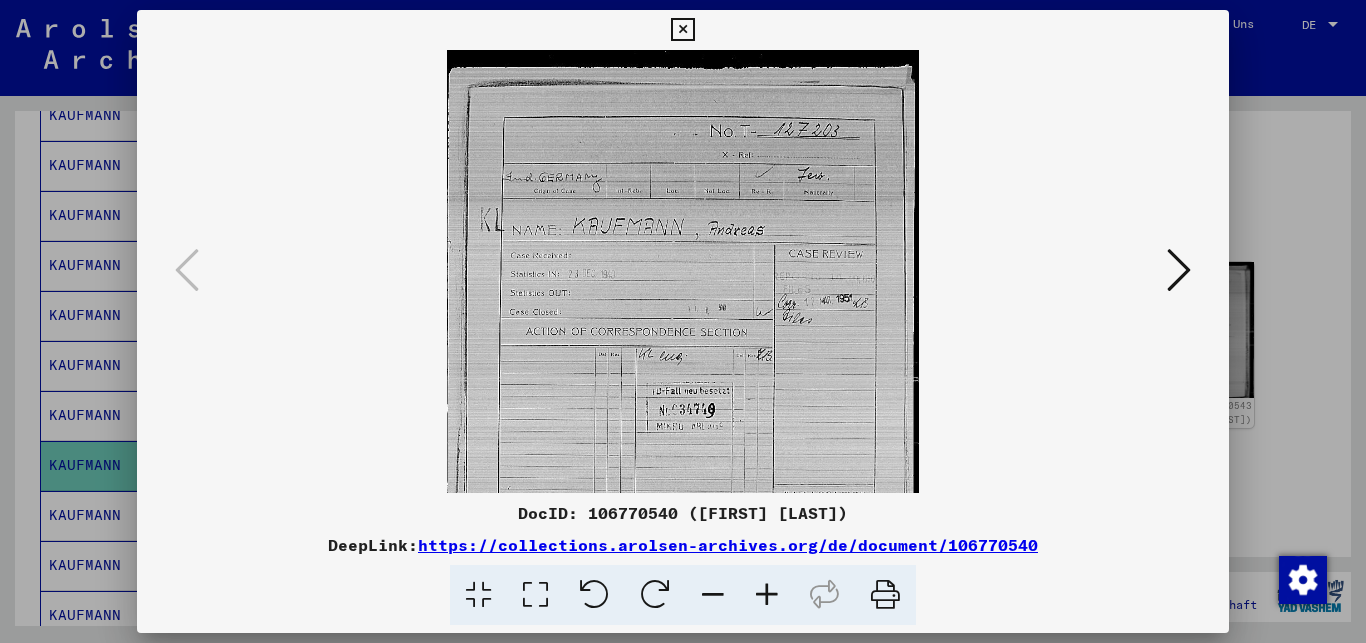 click at bounding box center (767, 595) 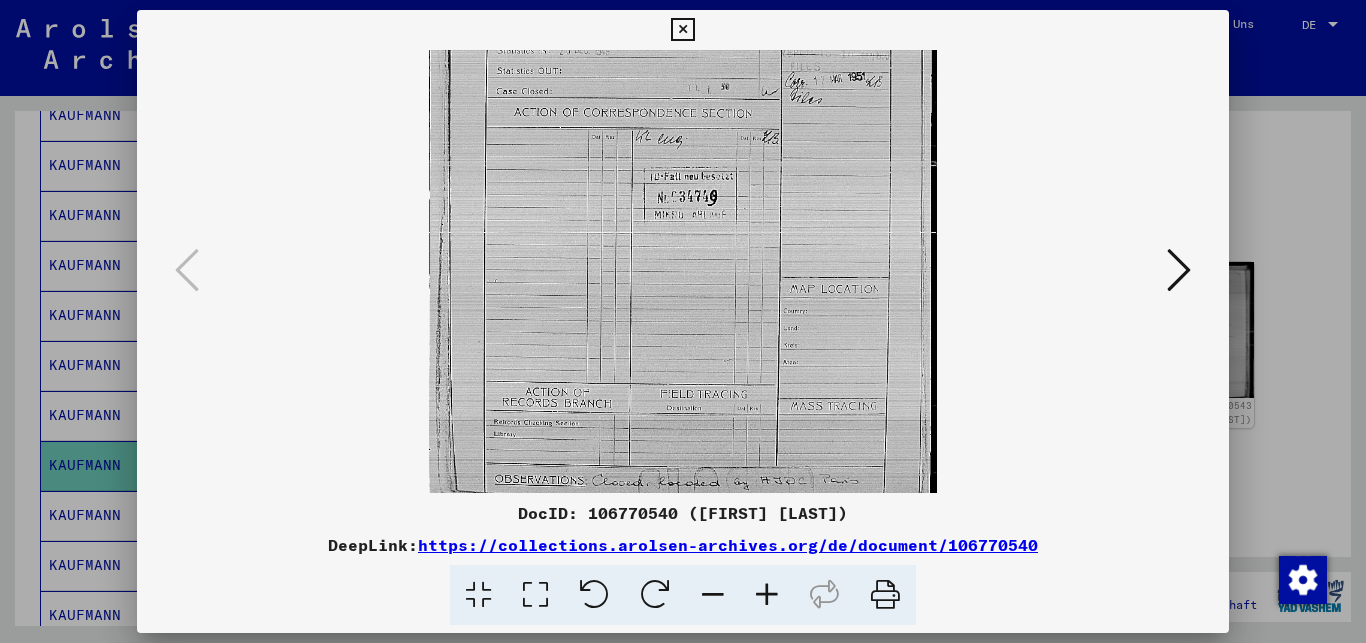 scroll, scrollTop: 250, scrollLeft: 0, axis: vertical 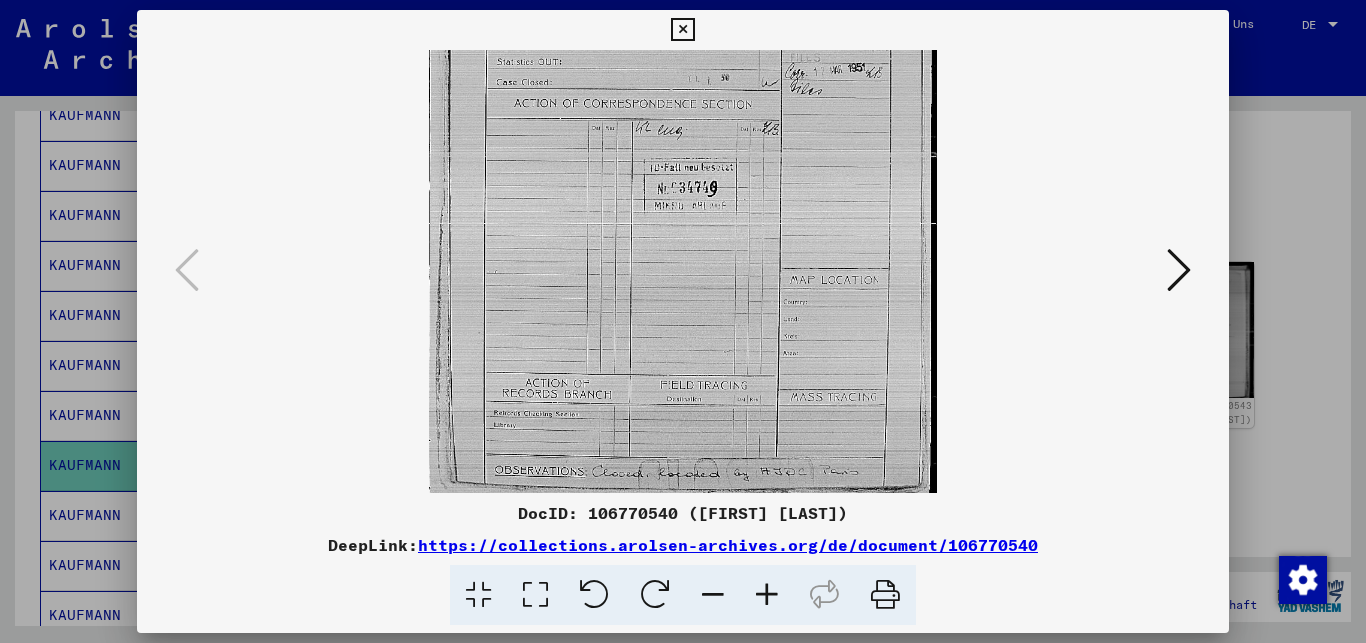 drag, startPoint x: 773, startPoint y: 424, endPoint x: 753, endPoint y: 165, distance: 259.77106 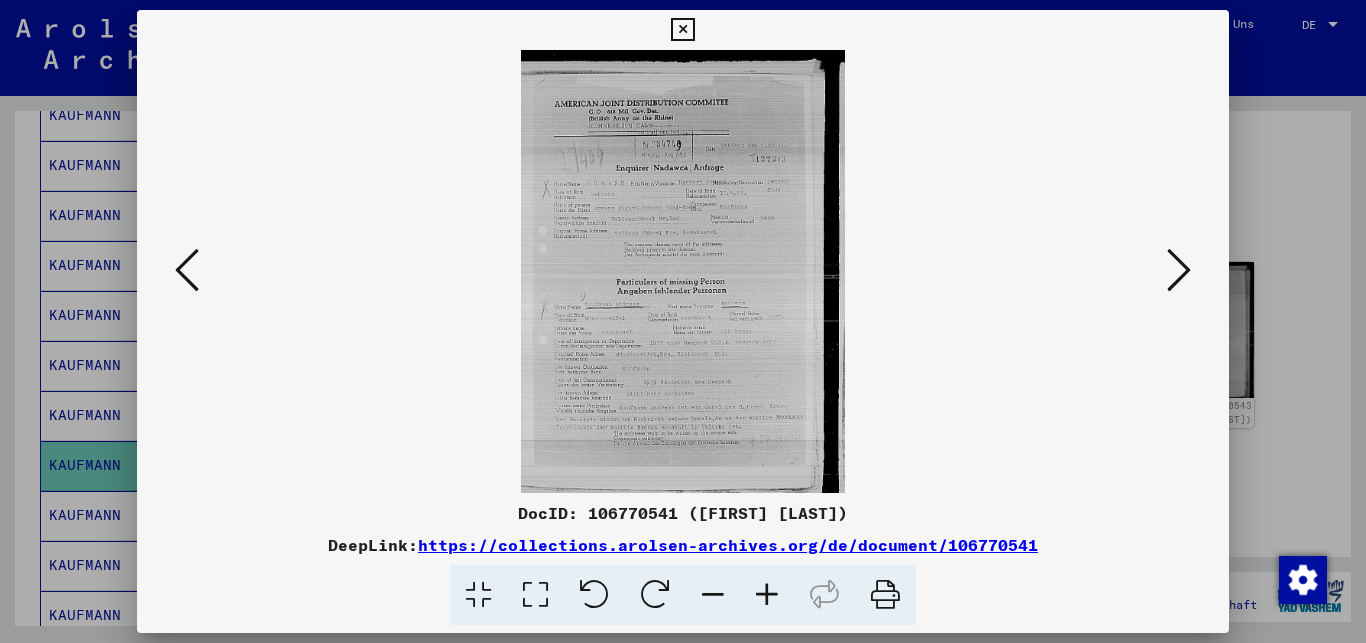 scroll, scrollTop: 0, scrollLeft: 0, axis: both 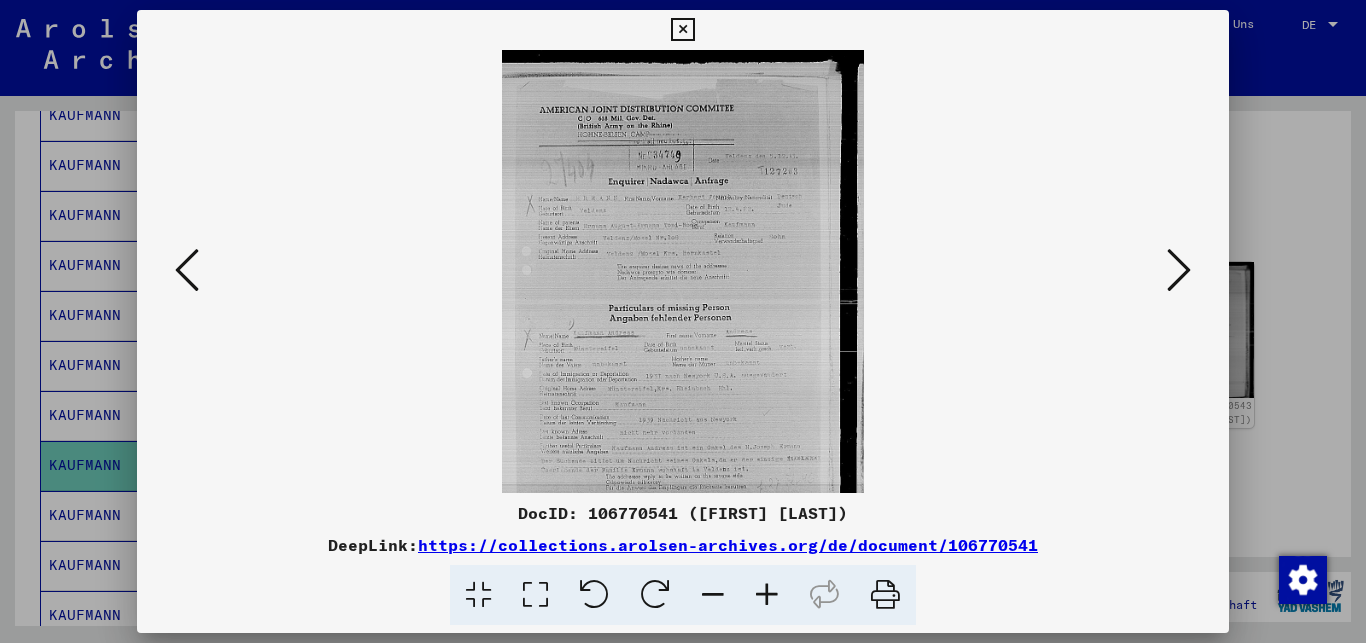 click at bounding box center [767, 595] 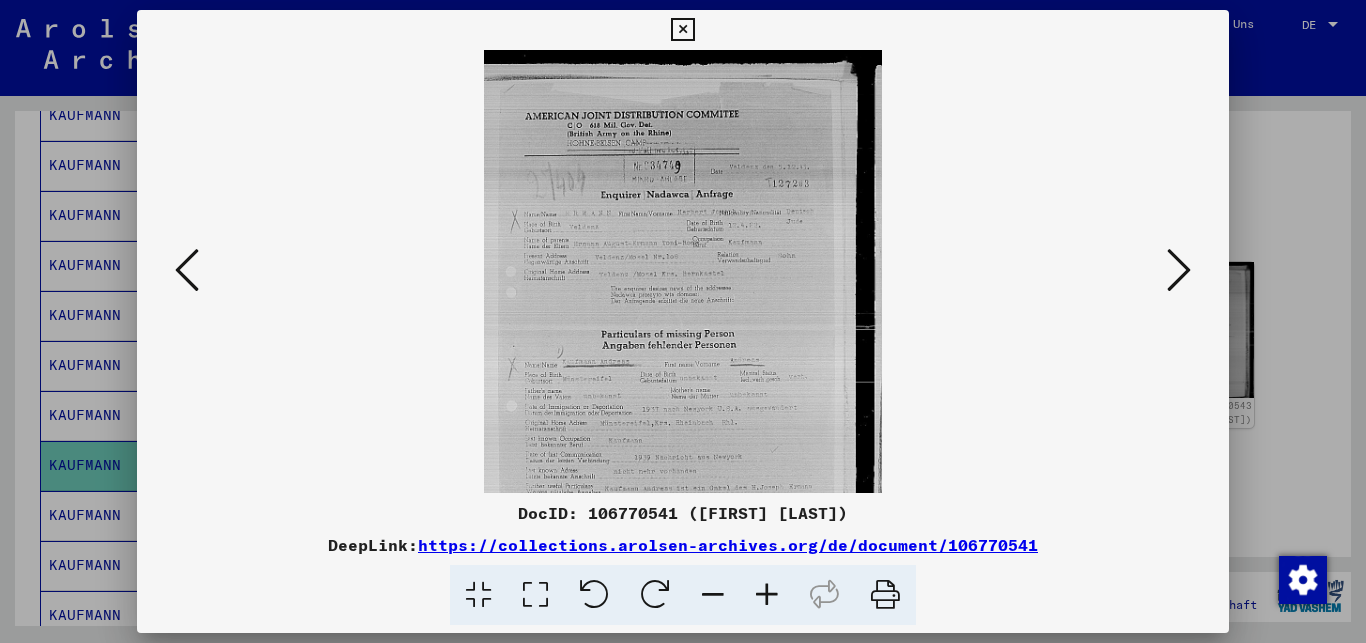 click at bounding box center (767, 595) 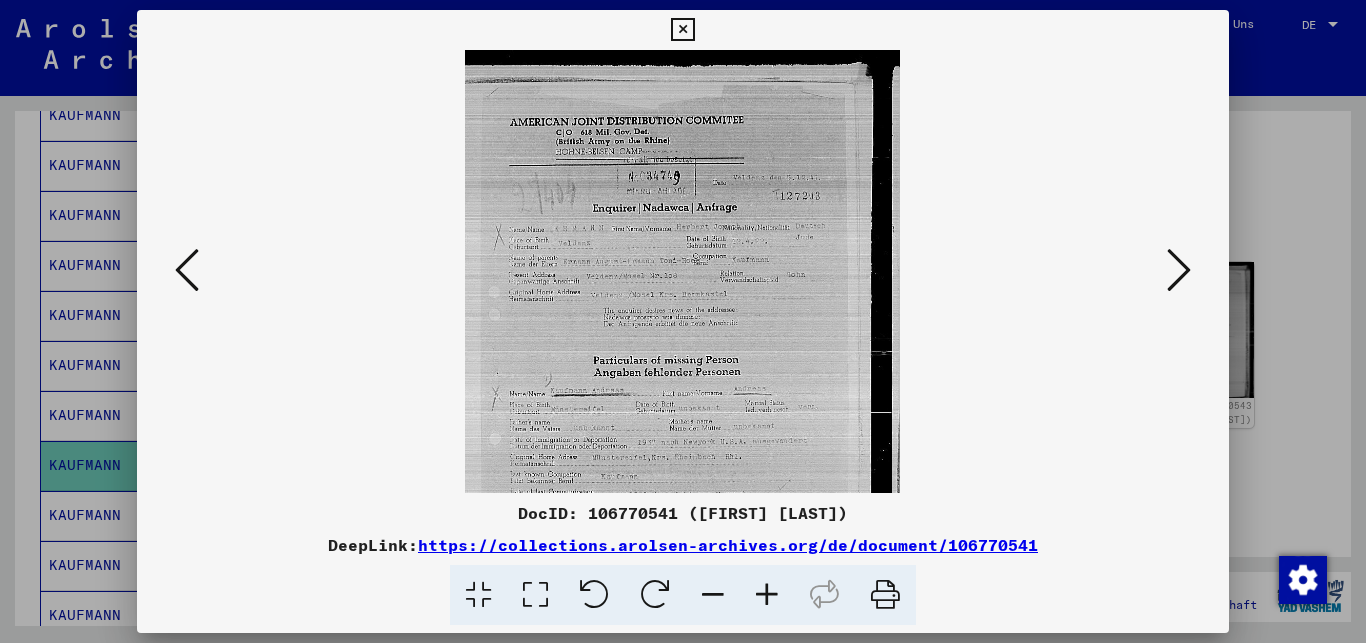 click at bounding box center (767, 595) 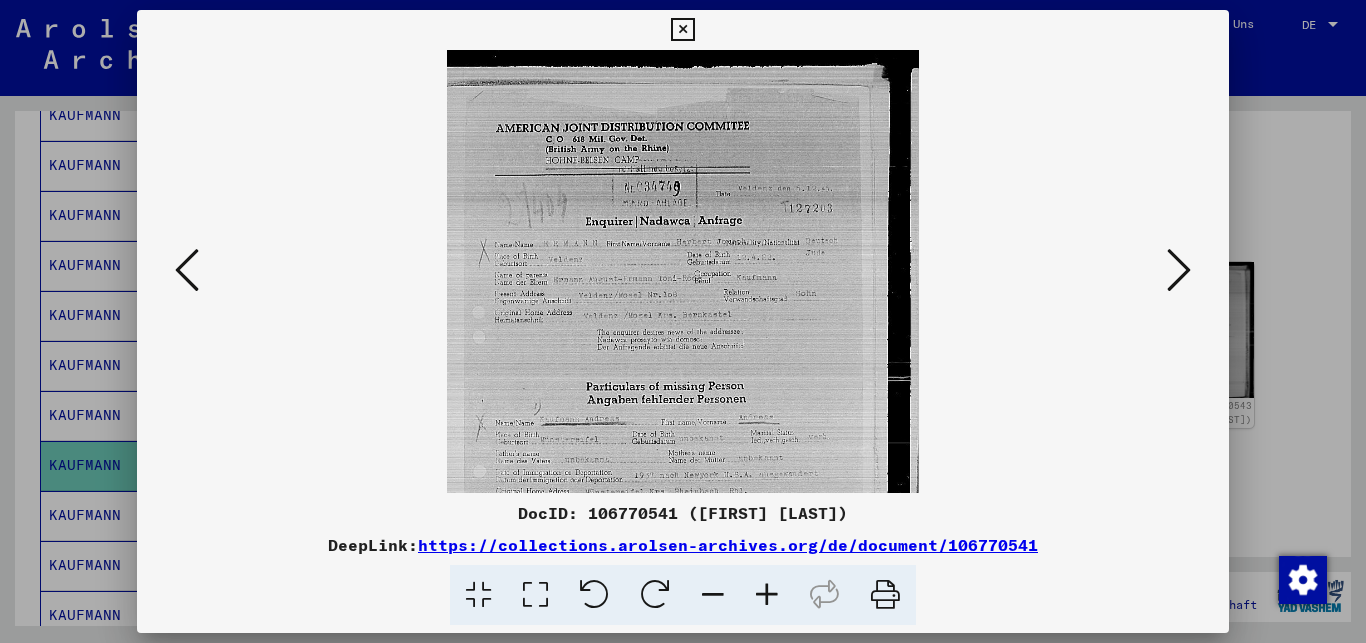 click at bounding box center (767, 595) 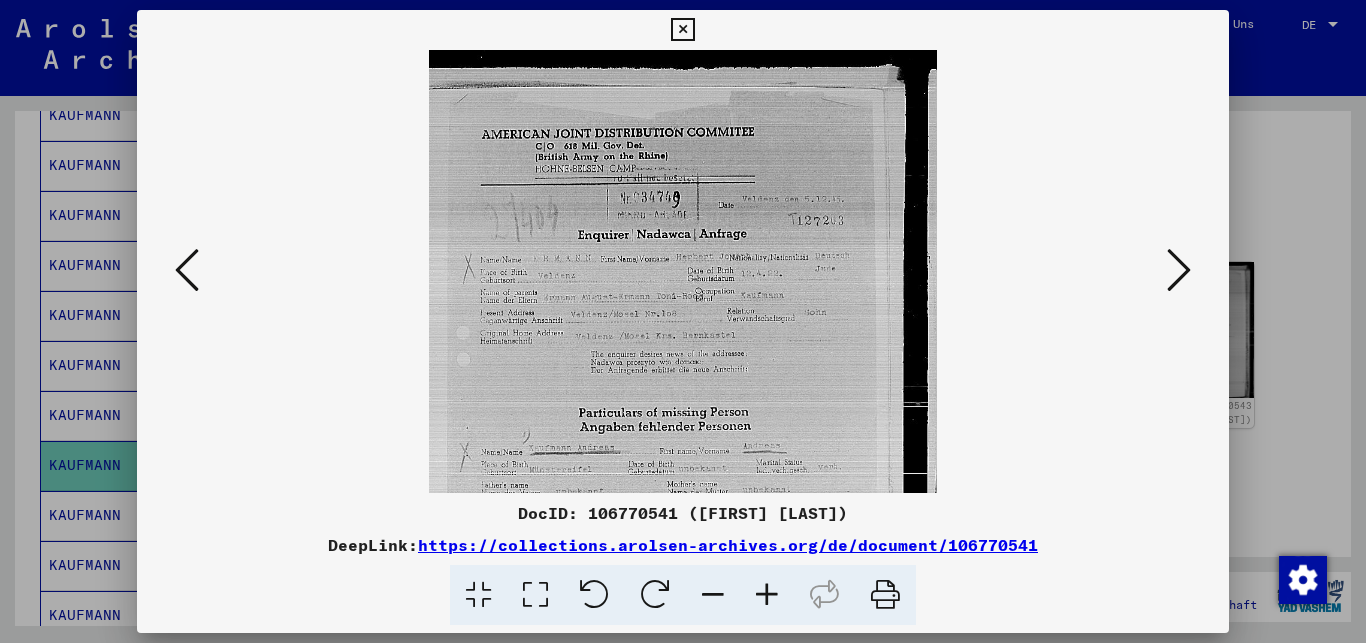 click at bounding box center (767, 595) 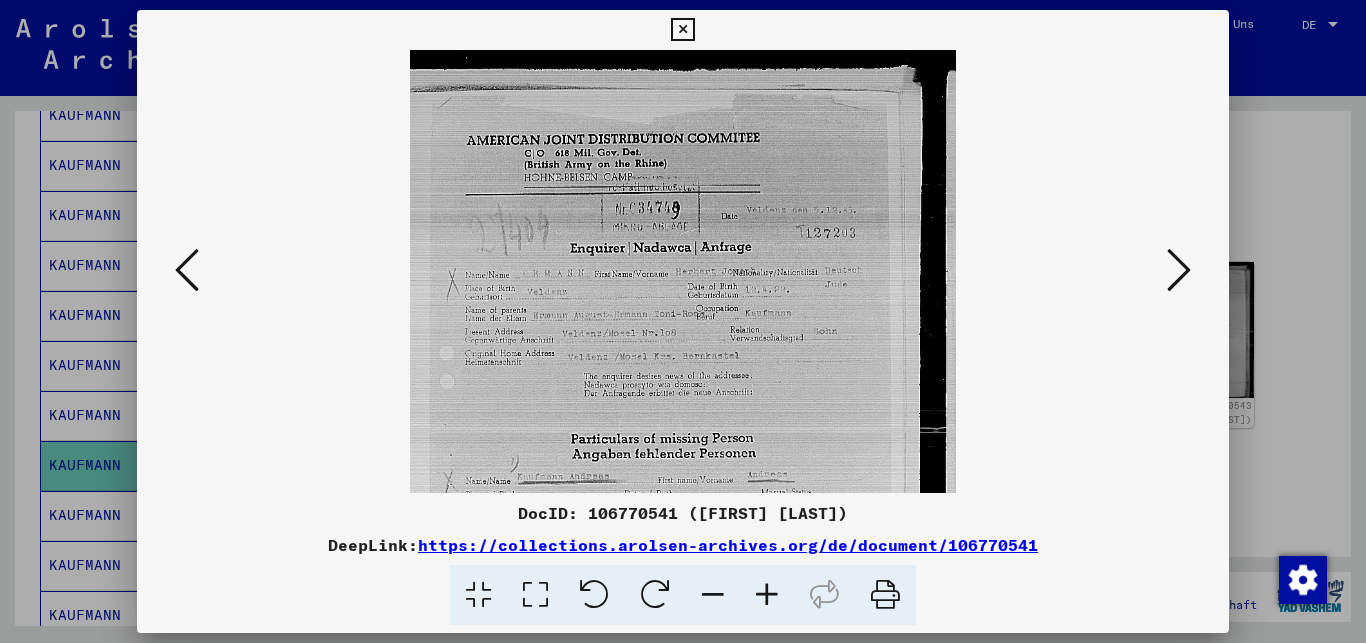 click at bounding box center (767, 595) 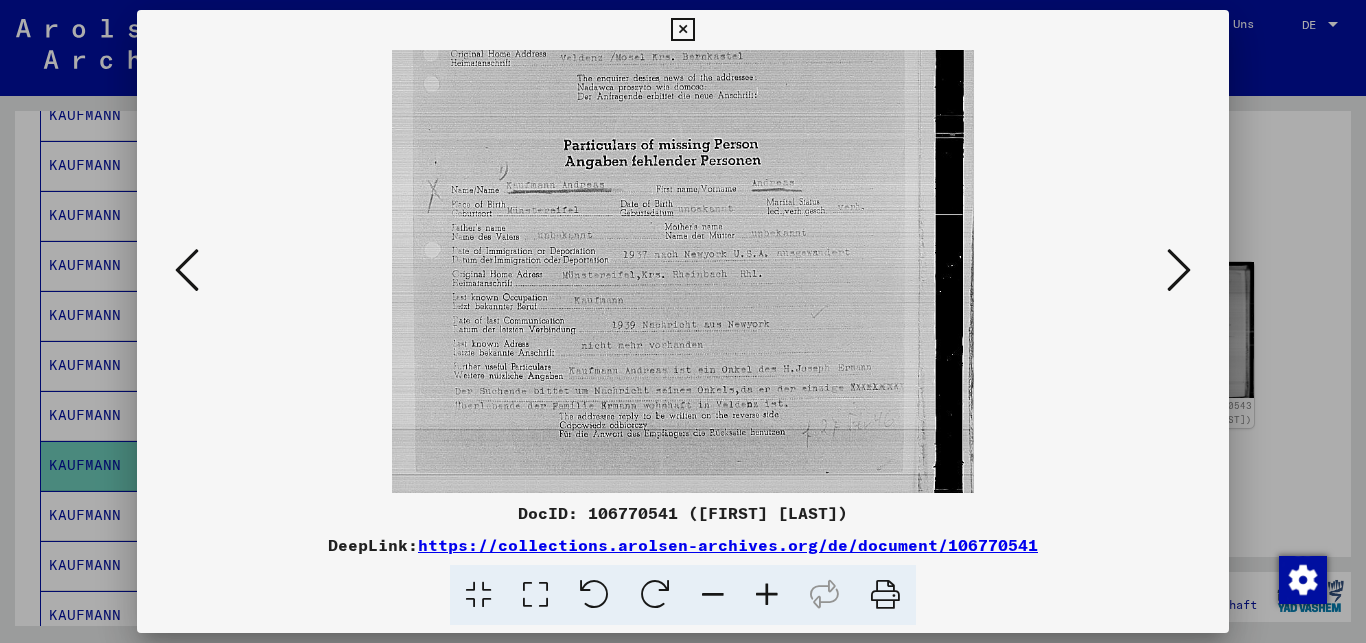 scroll, scrollTop: 333, scrollLeft: 0, axis: vertical 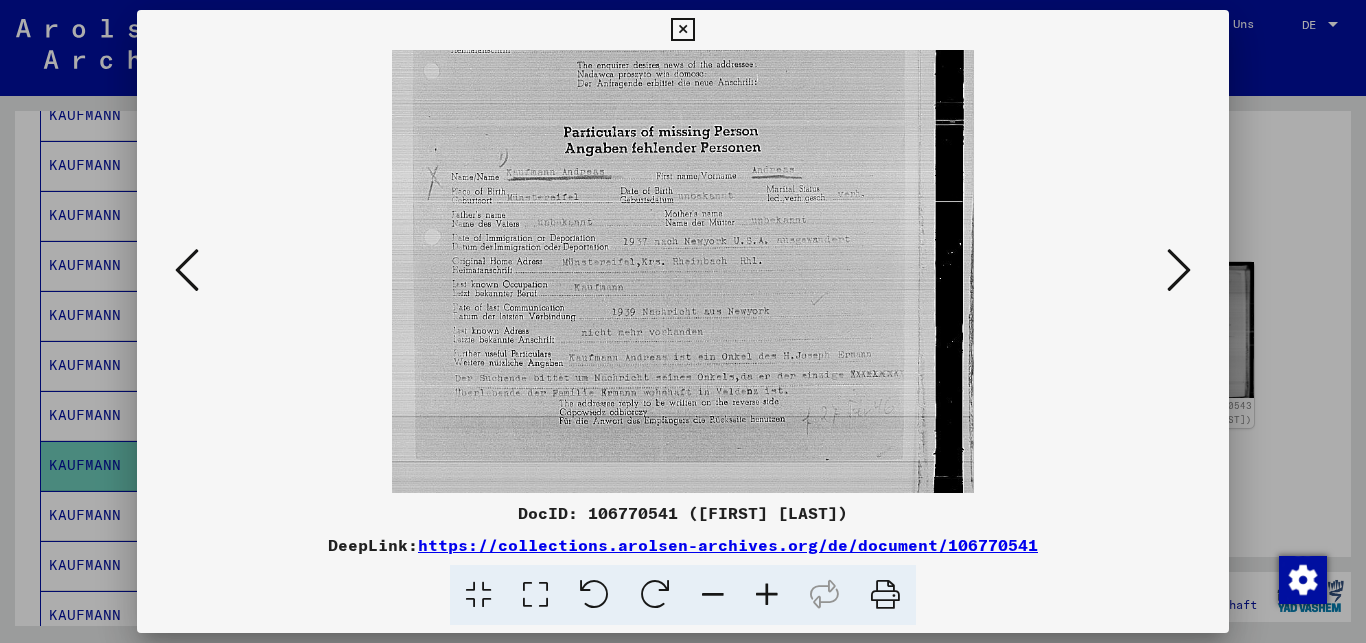 drag, startPoint x: 673, startPoint y: 449, endPoint x: 664, endPoint y: 116, distance: 333.1216 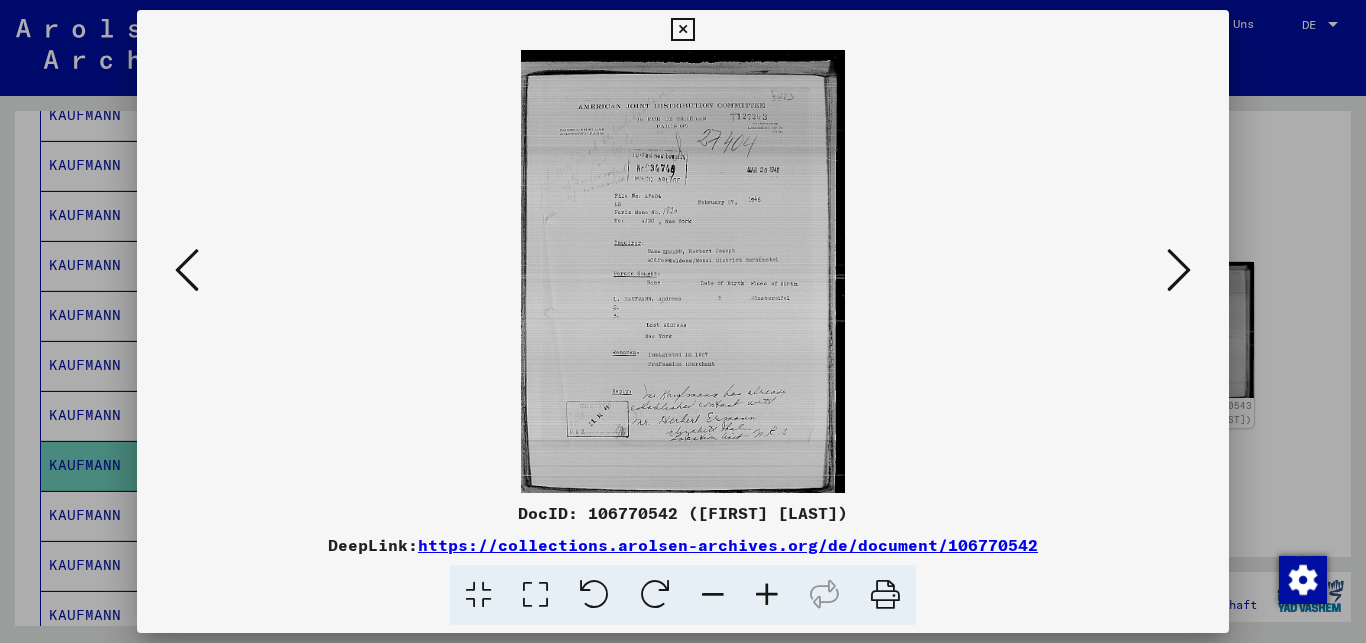 scroll, scrollTop: 0, scrollLeft: 0, axis: both 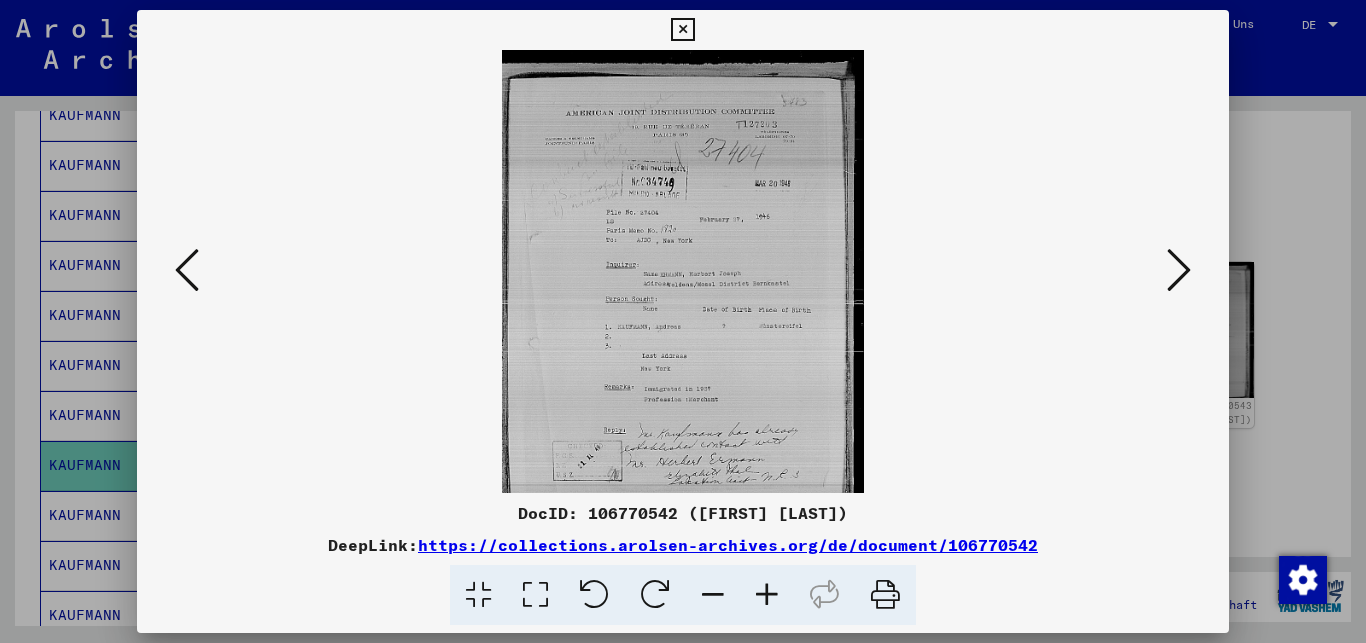 click at bounding box center [767, 595] 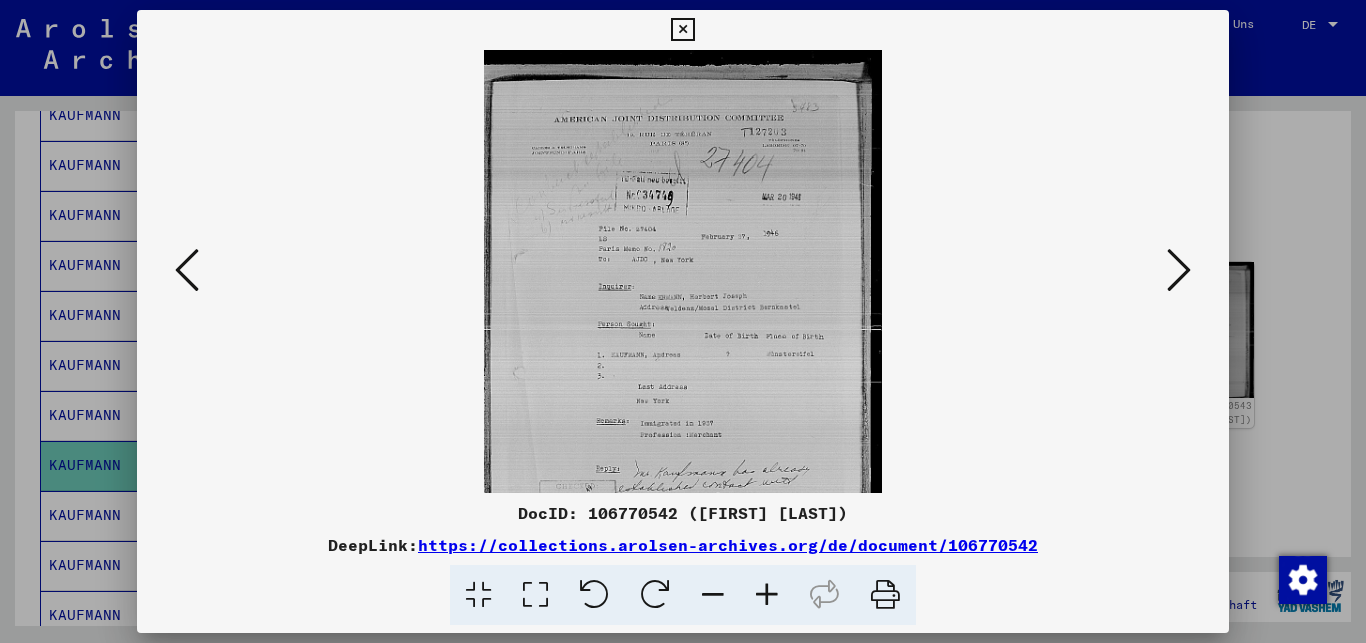 click at bounding box center [767, 595] 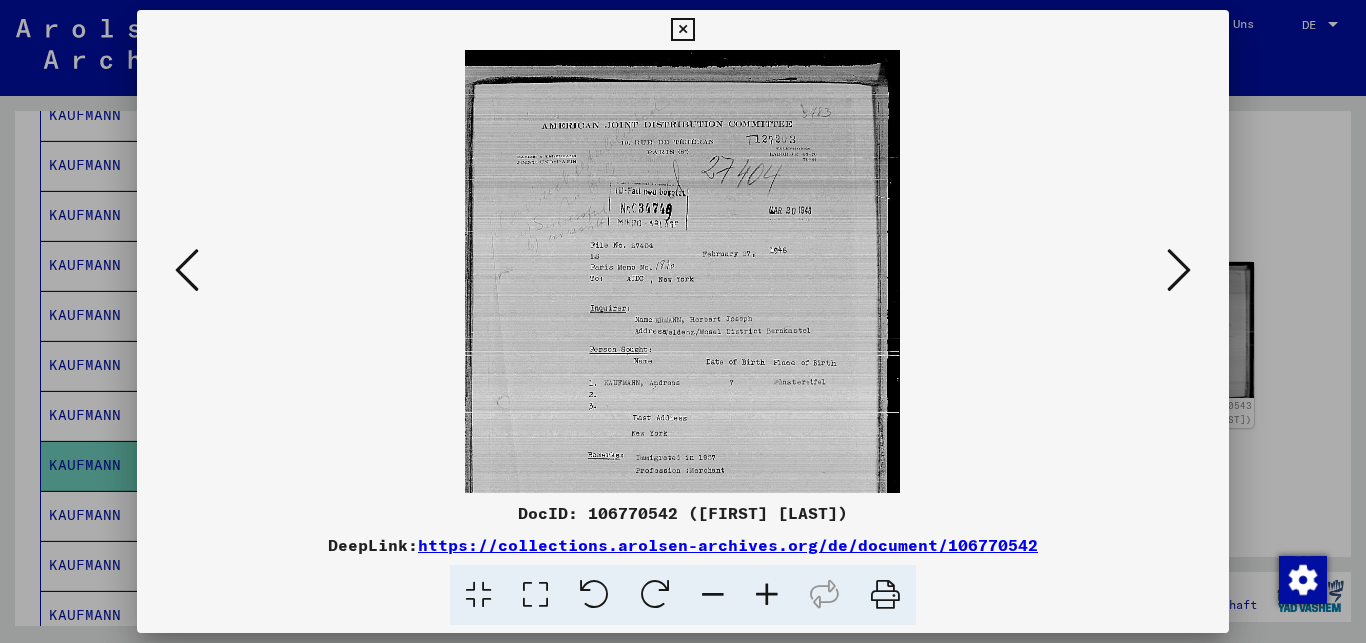 click at bounding box center [767, 595] 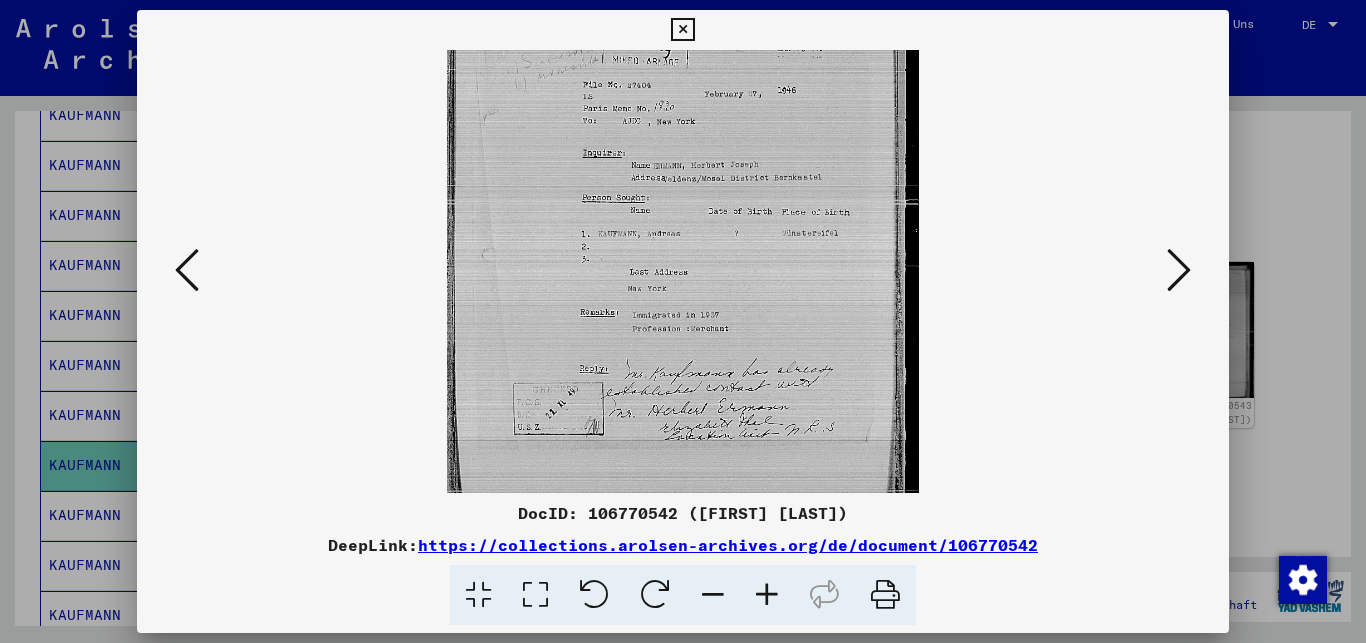 scroll, scrollTop: 200, scrollLeft: 0, axis: vertical 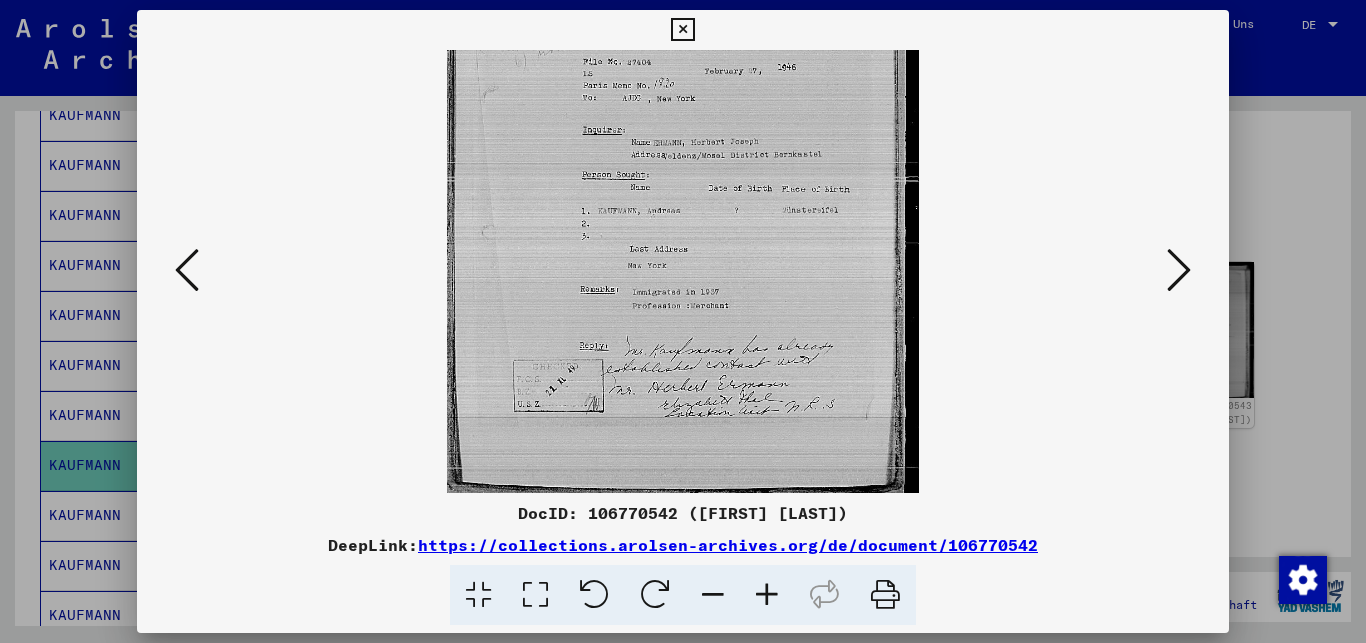 drag, startPoint x: 712, startPoint y: 429, endPoint x: 702, endPoint y: 223, distance: 206.24257 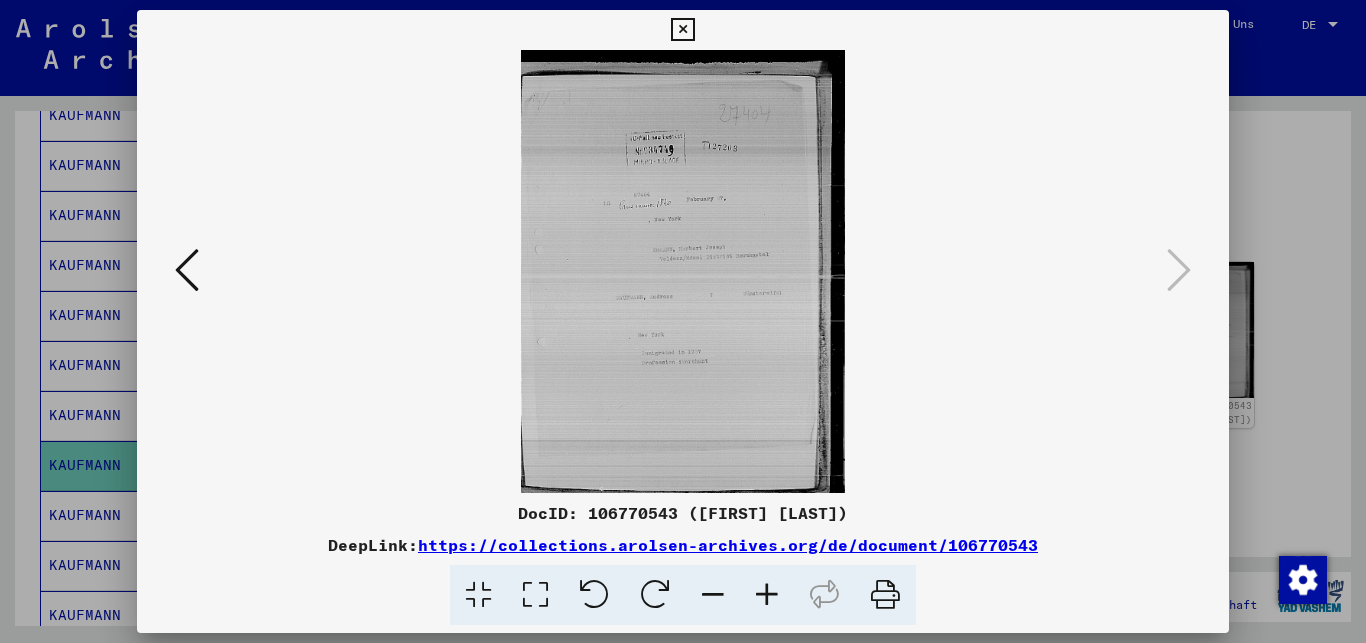 scroll, scrollTop: 0, scrollLeft: 0, axis: both 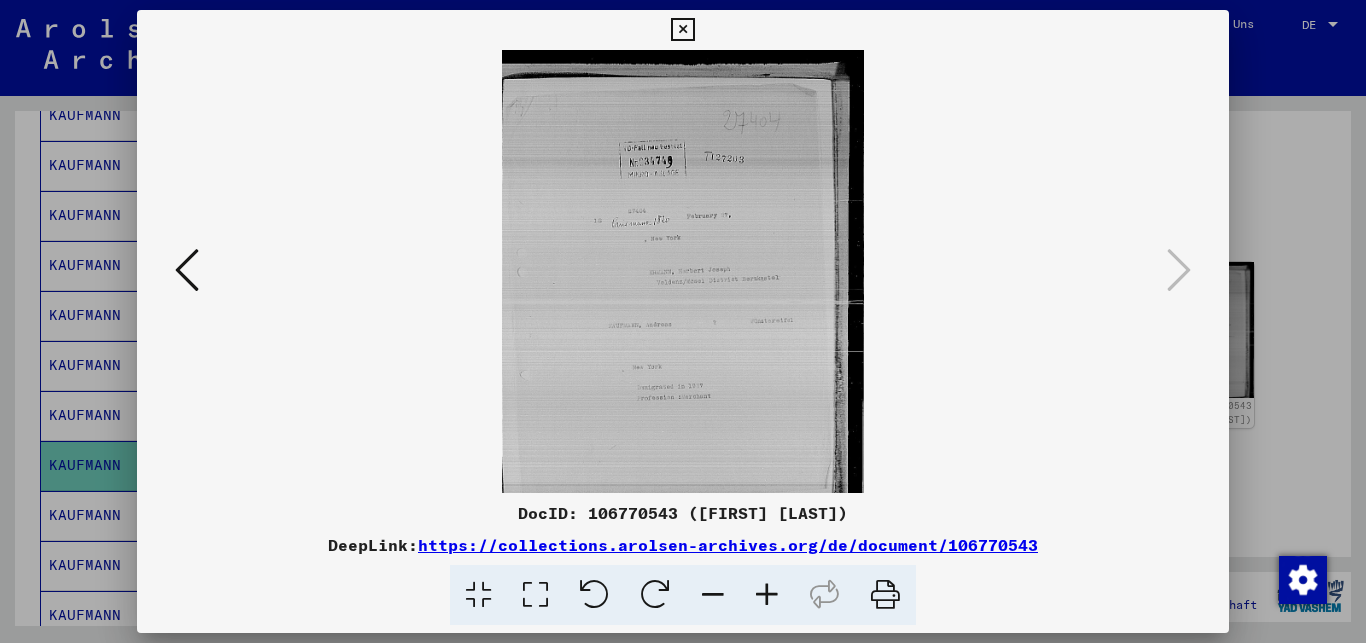 click at bounding box center (767, 595) 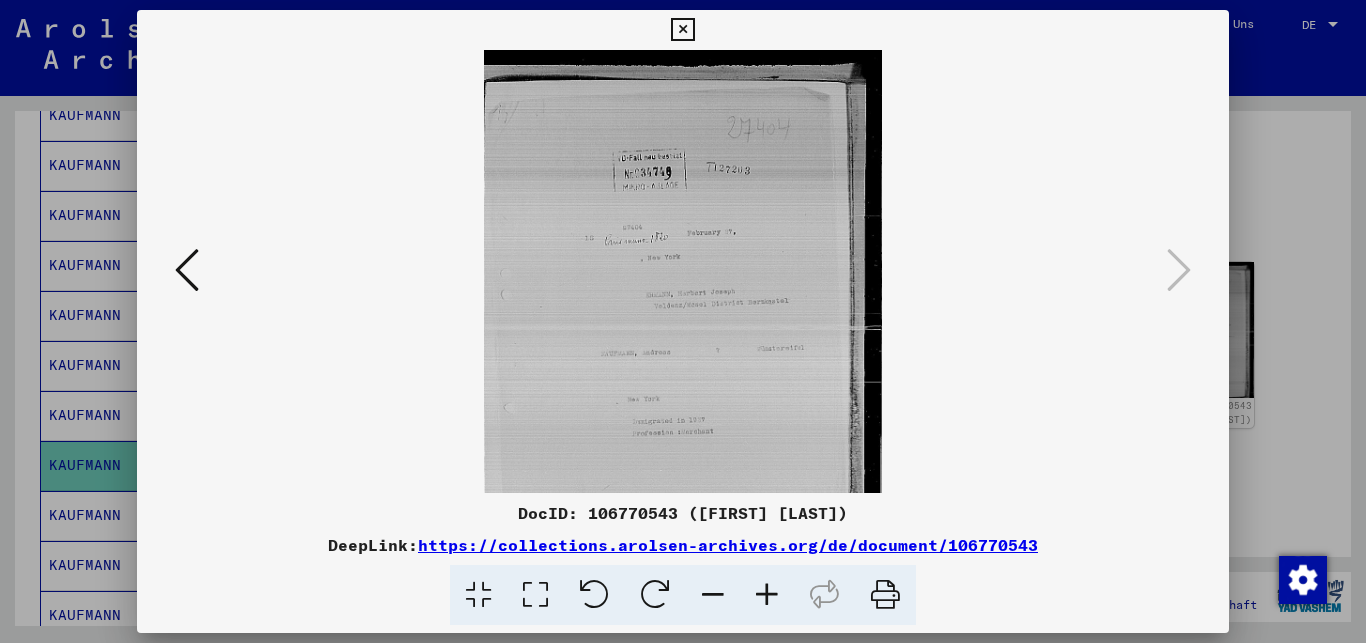 click at bounding box center (767, 595) 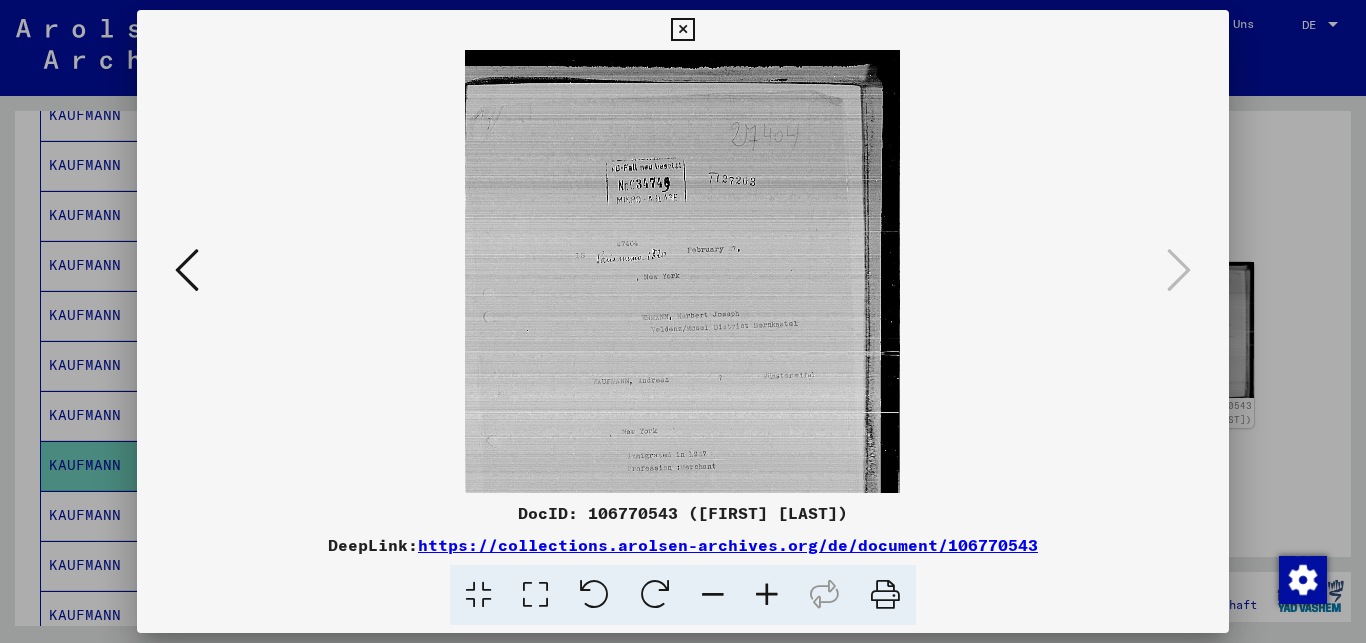 click at bounding box center (767, 595) 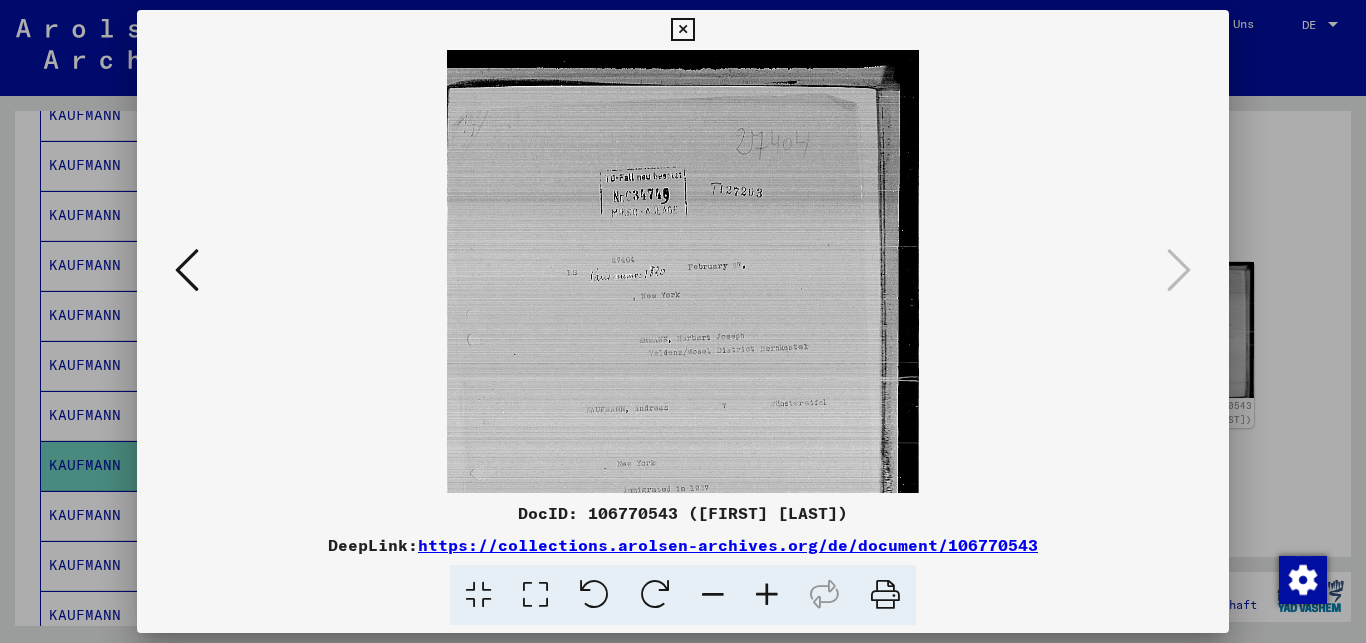 click at bounding box center (767, 595) 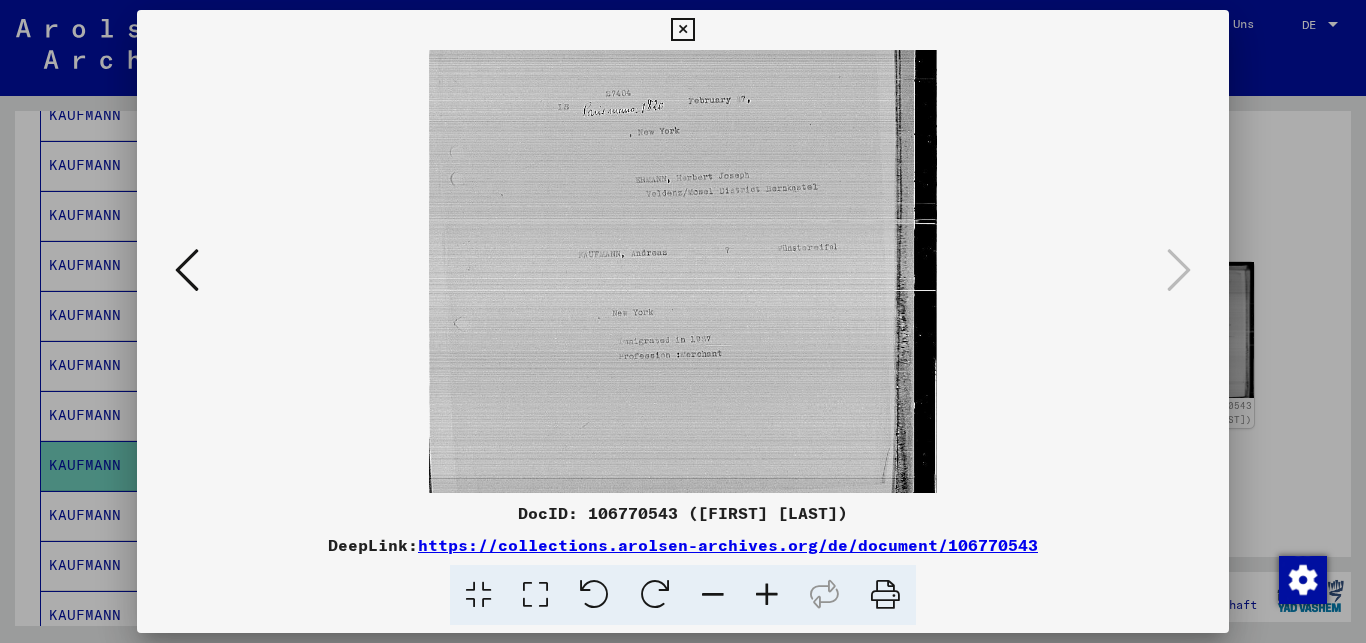 scroll, scrollTop: 236, scrollLeft: 0, axis: vertical 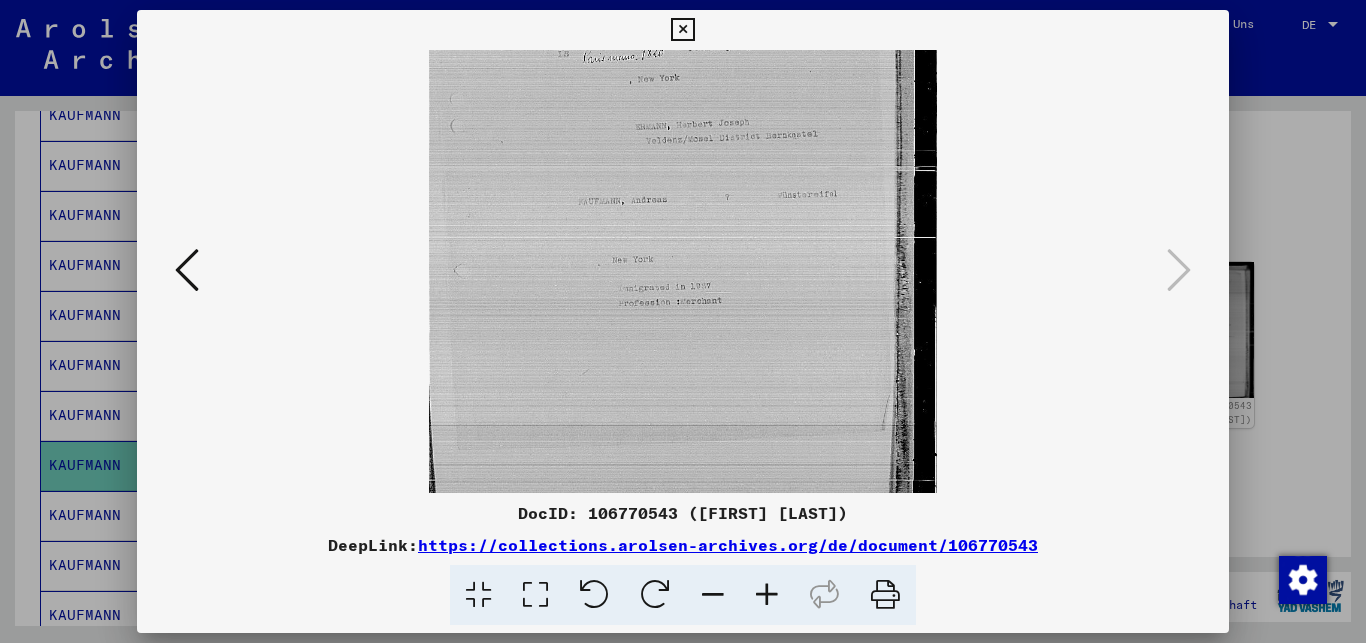 drag, startPoint x: 657, startPoint y: 447, endPoint x: 650, endPoint y: 211, distance: 236.10379 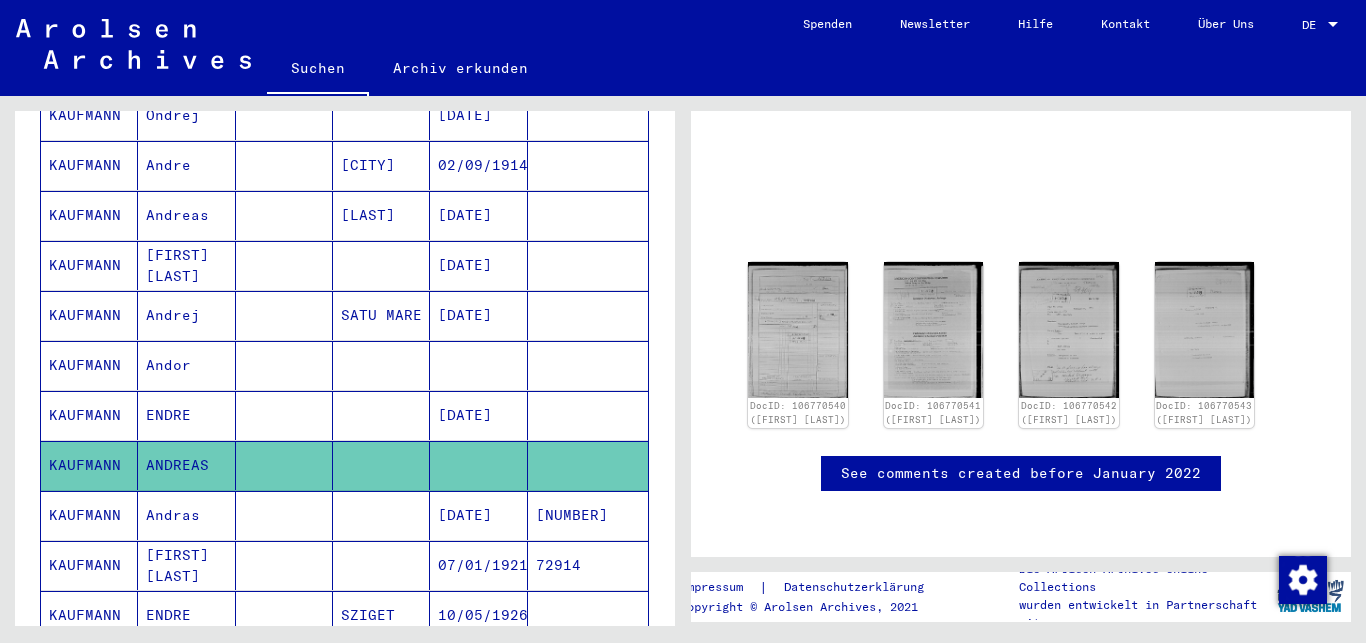 scroll, scrollTop: 1093, scrollLeft: 0, axis: vertical 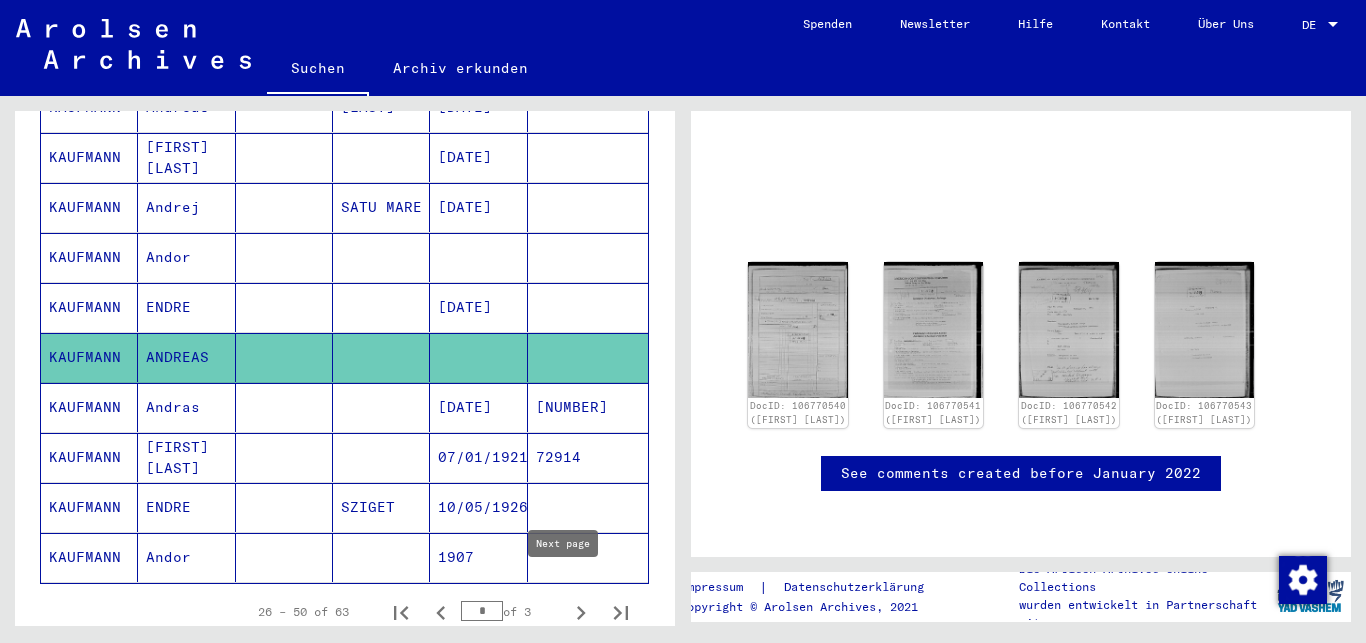 click 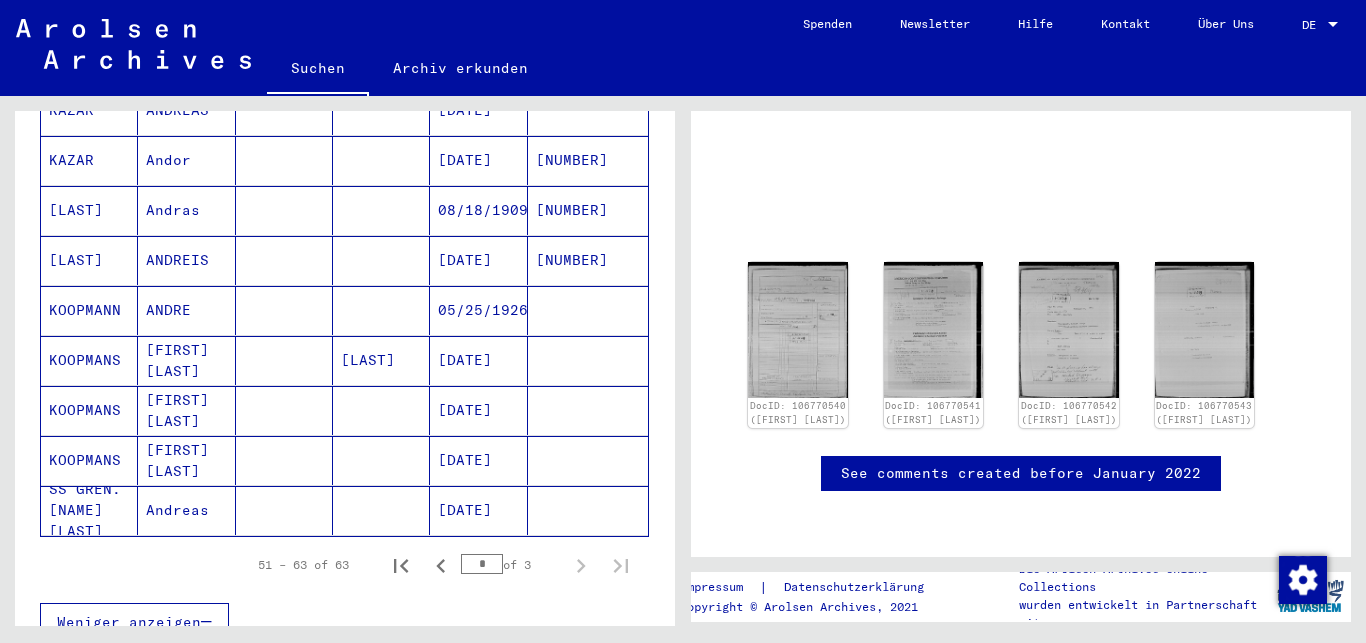 scroll, scrollTop: 648, scrollLeft: 0, axis: vertical 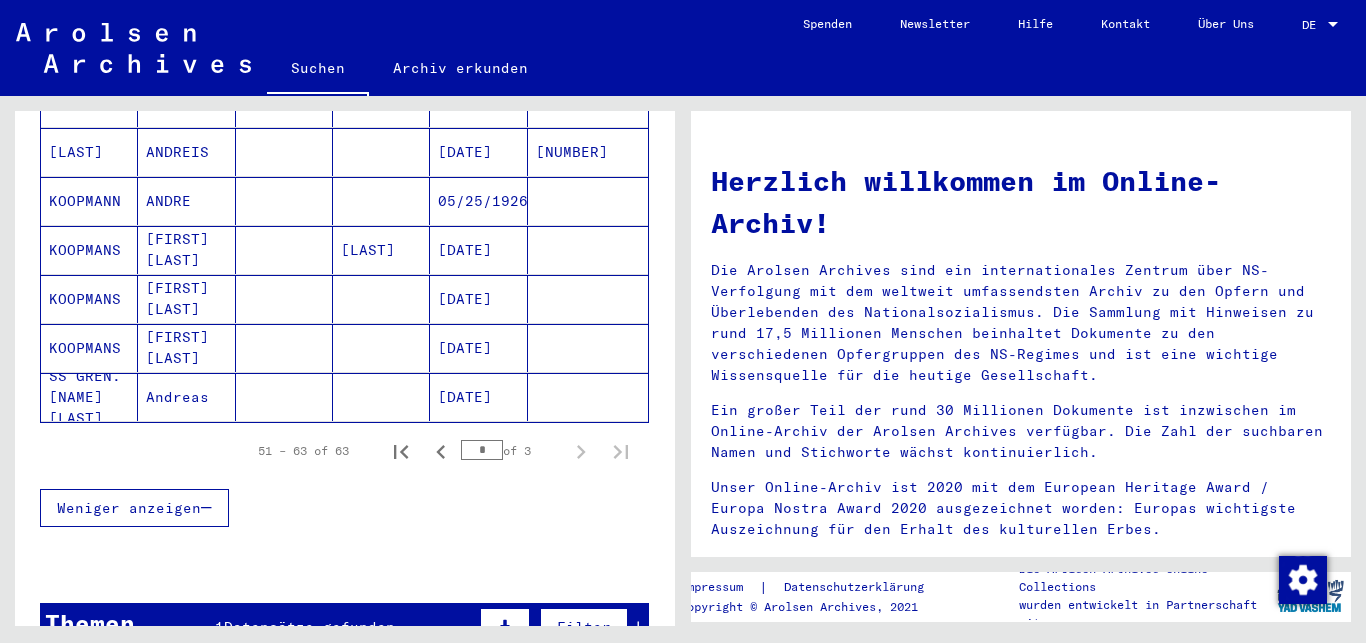 type 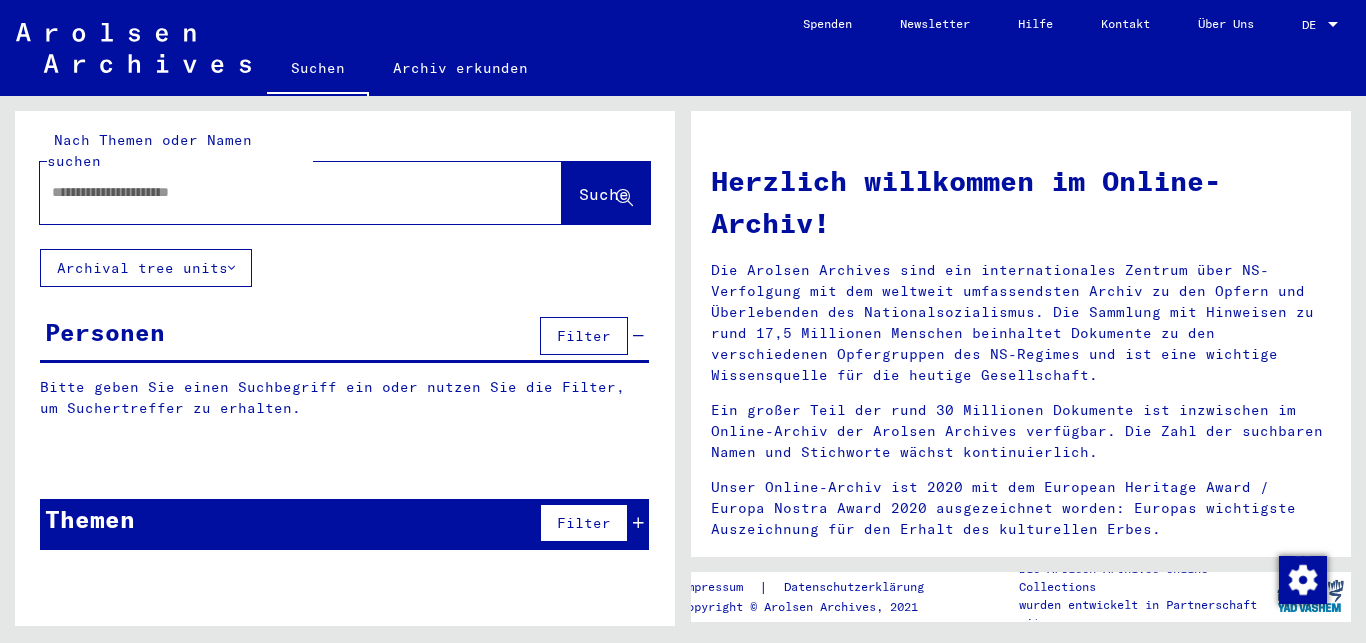 scroll, scrollTop: 0, scrollLeft: 0, axis: both 